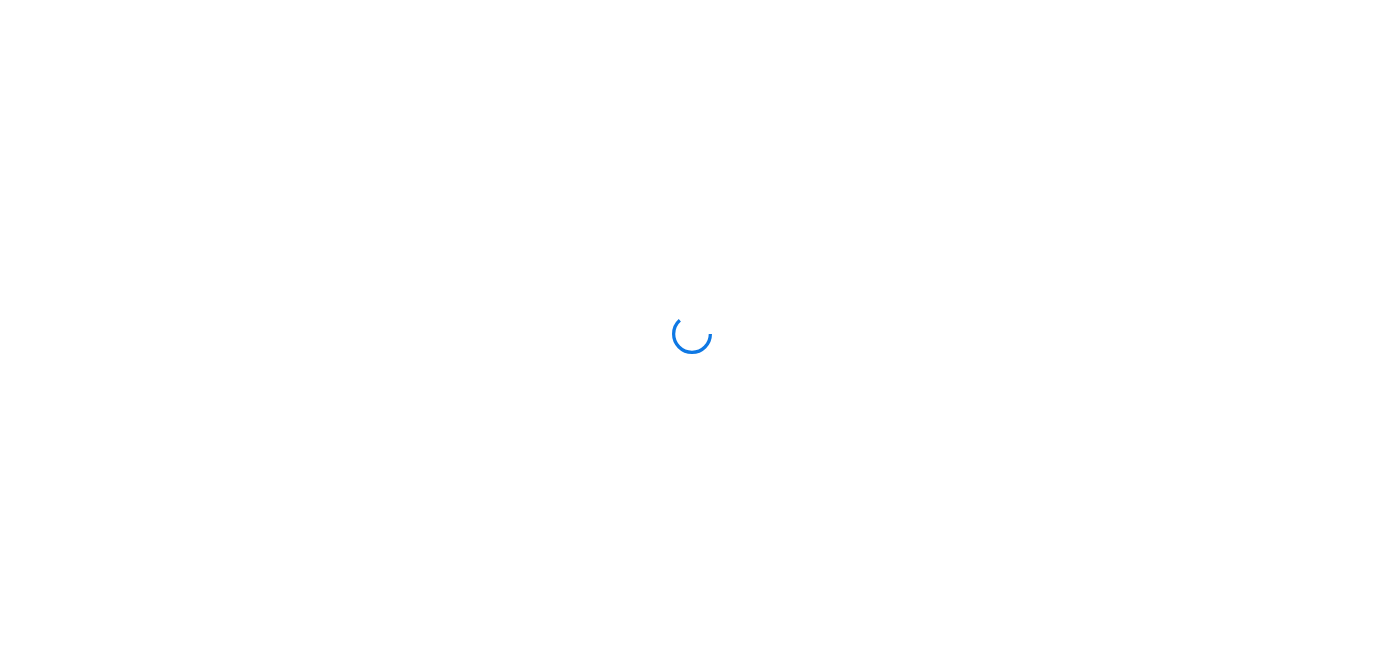 scroll, scrollTop: 0, scrollLeft: 0, axis: both 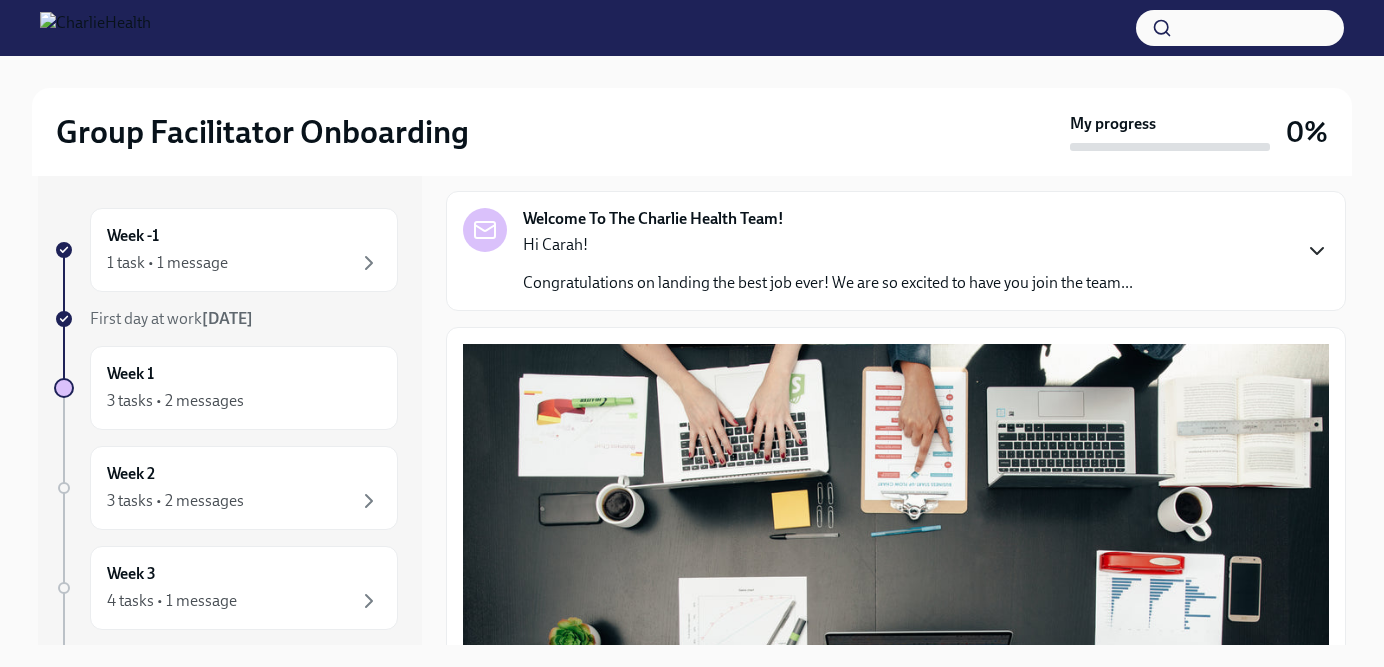 click 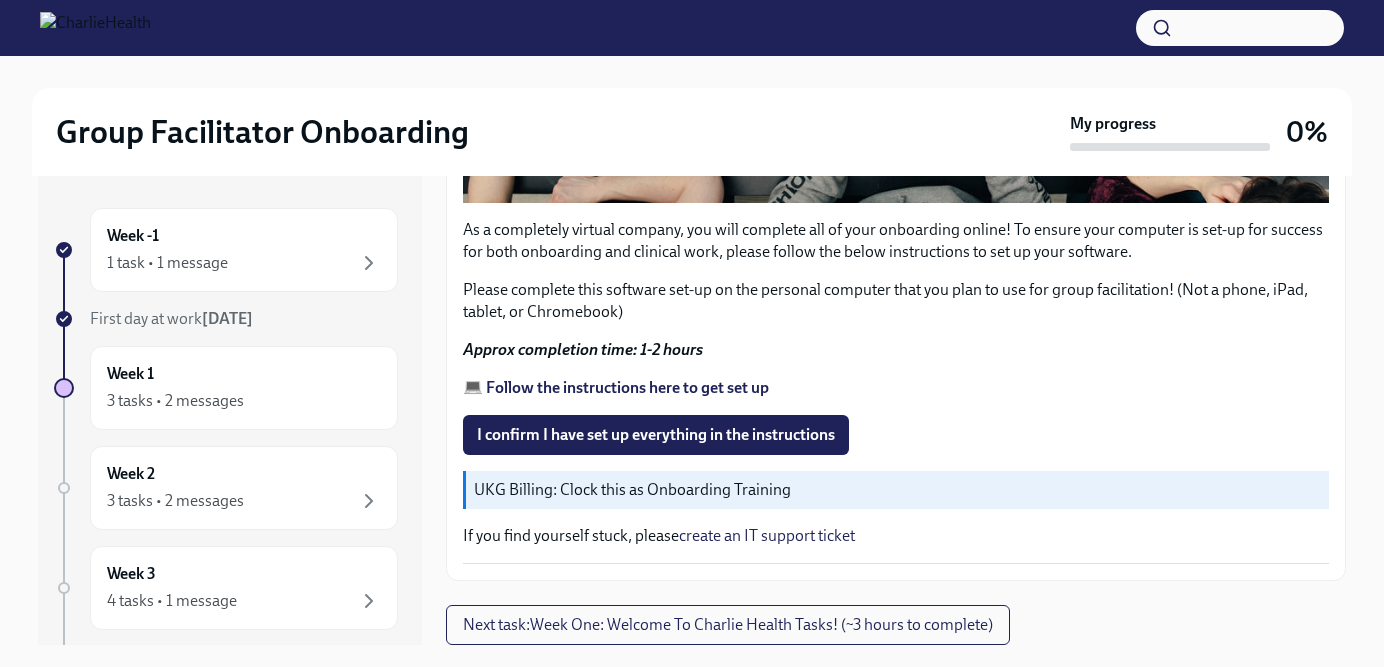scroll, scrollTop: 1681, scrollLeft: 0, axis: vertical 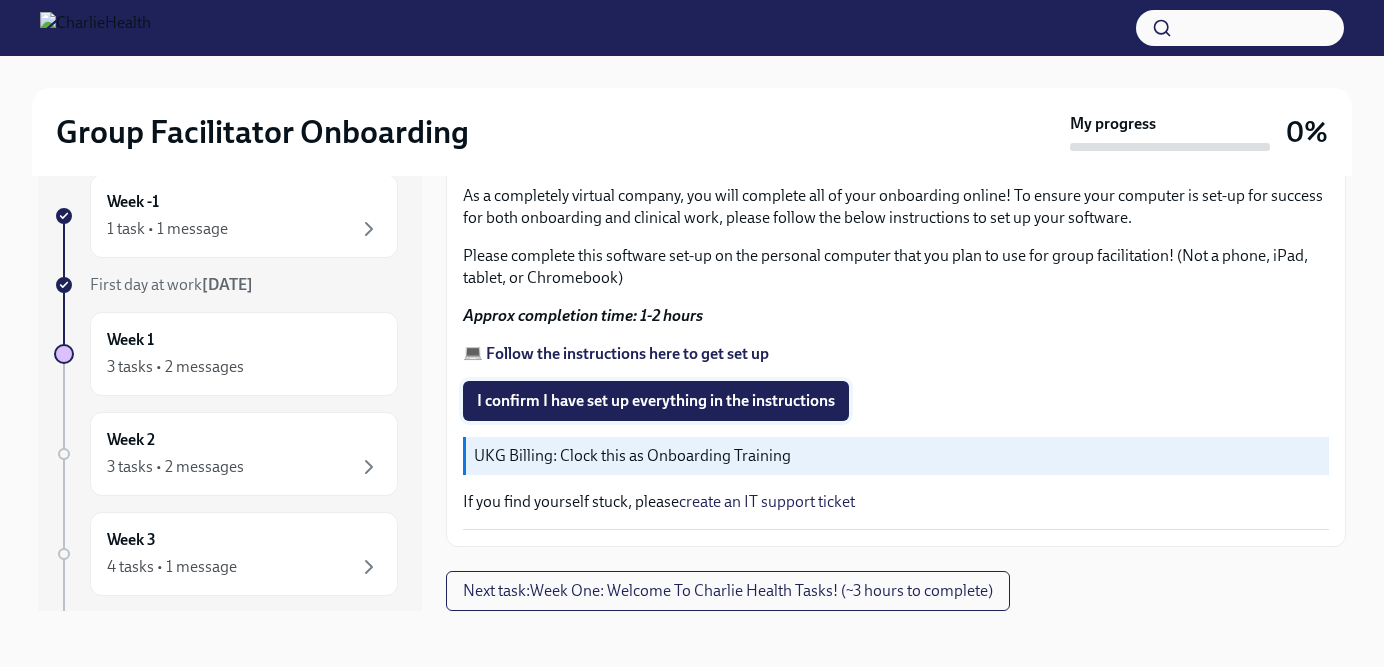 click on "I confirm I have set up everything in the instructions" at bounding box center (656, 401) 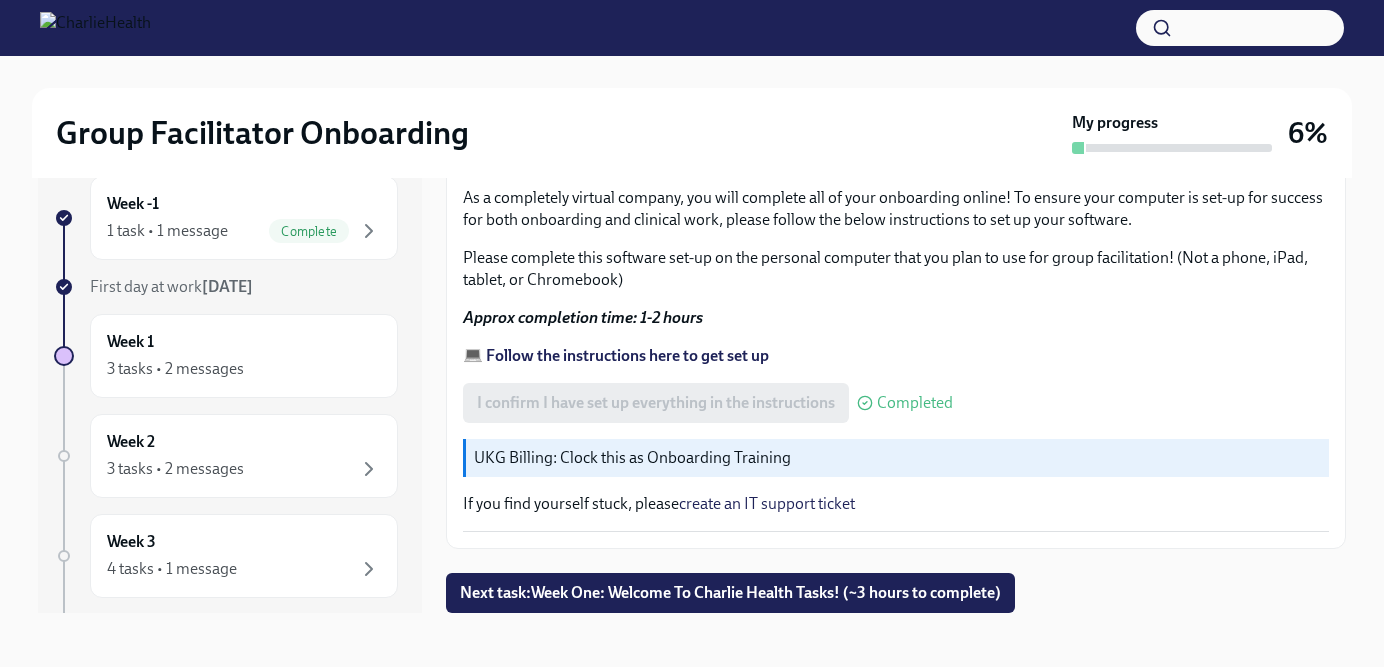 scroll, scrollTop: 1720, scrollLeft: 0, axis: vertical 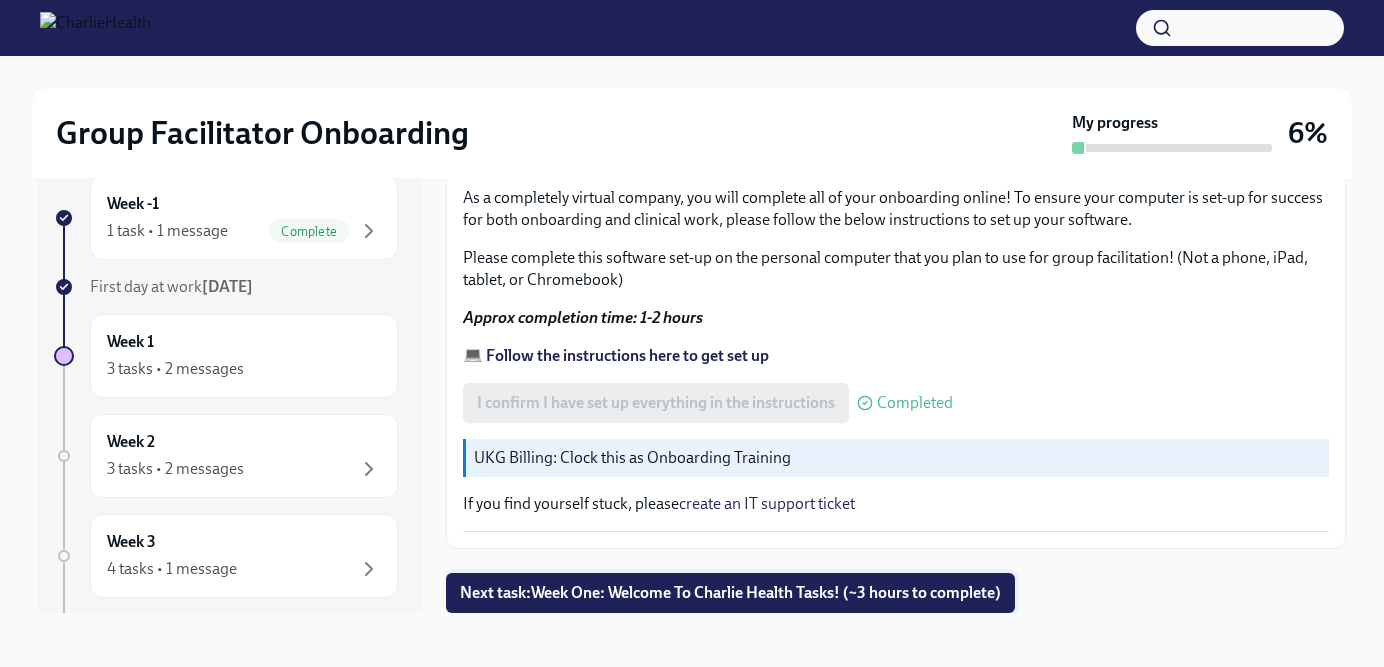 click on "Next task :  Week One: Welcome To Charlie Health Tasks! (~3 hours to complete)" at bounding box center (730, 593) 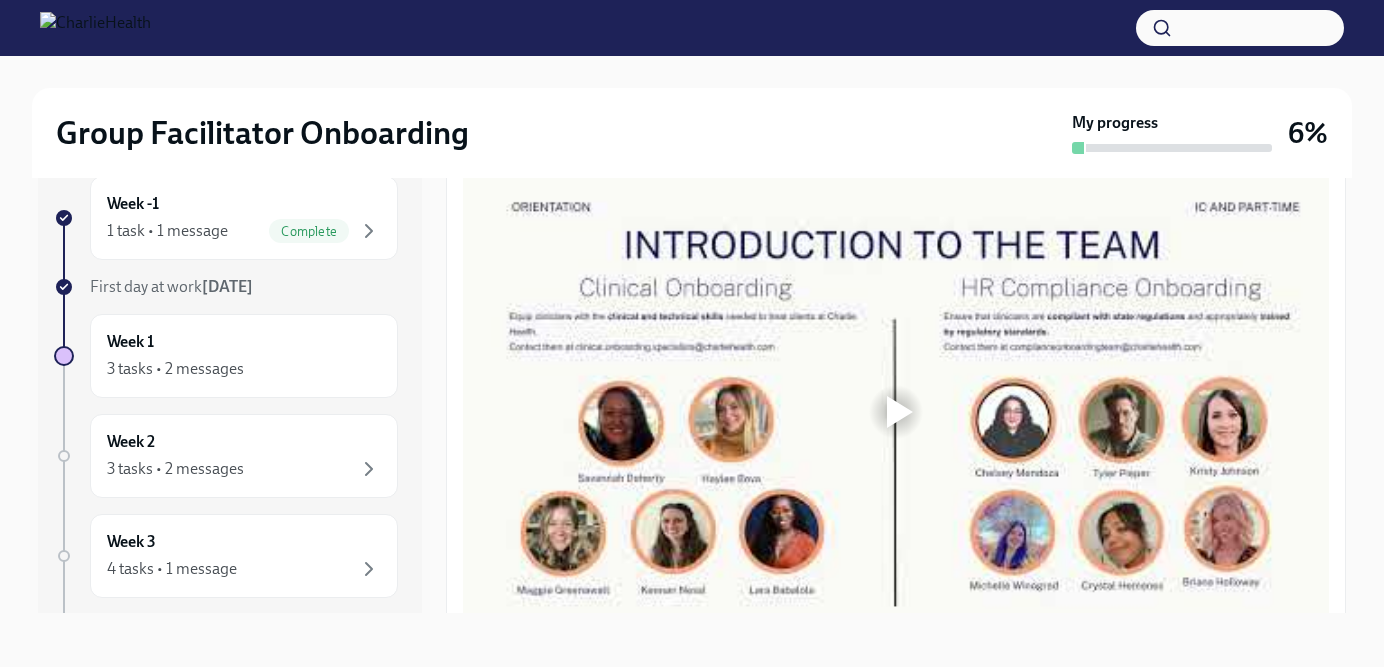 scroll, scrollTop: 1042, scrollLeft: 0, axis: vertical 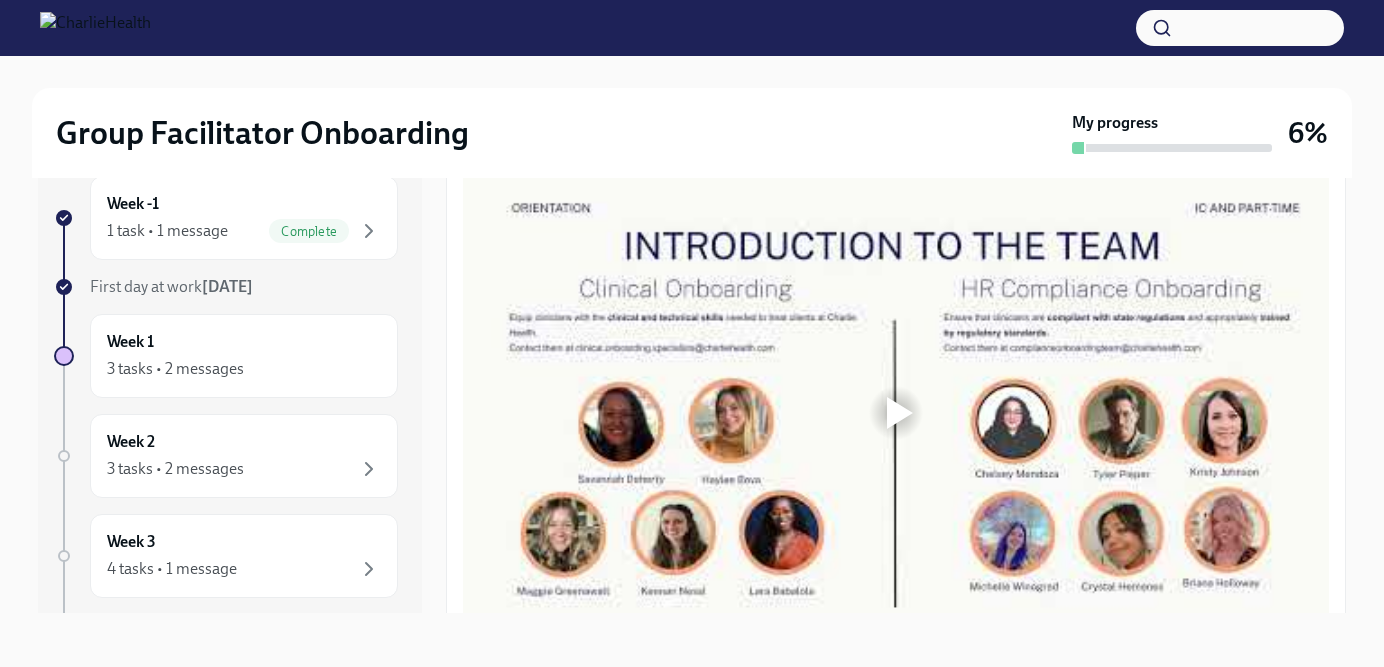 click at bounding box center (900, 413) 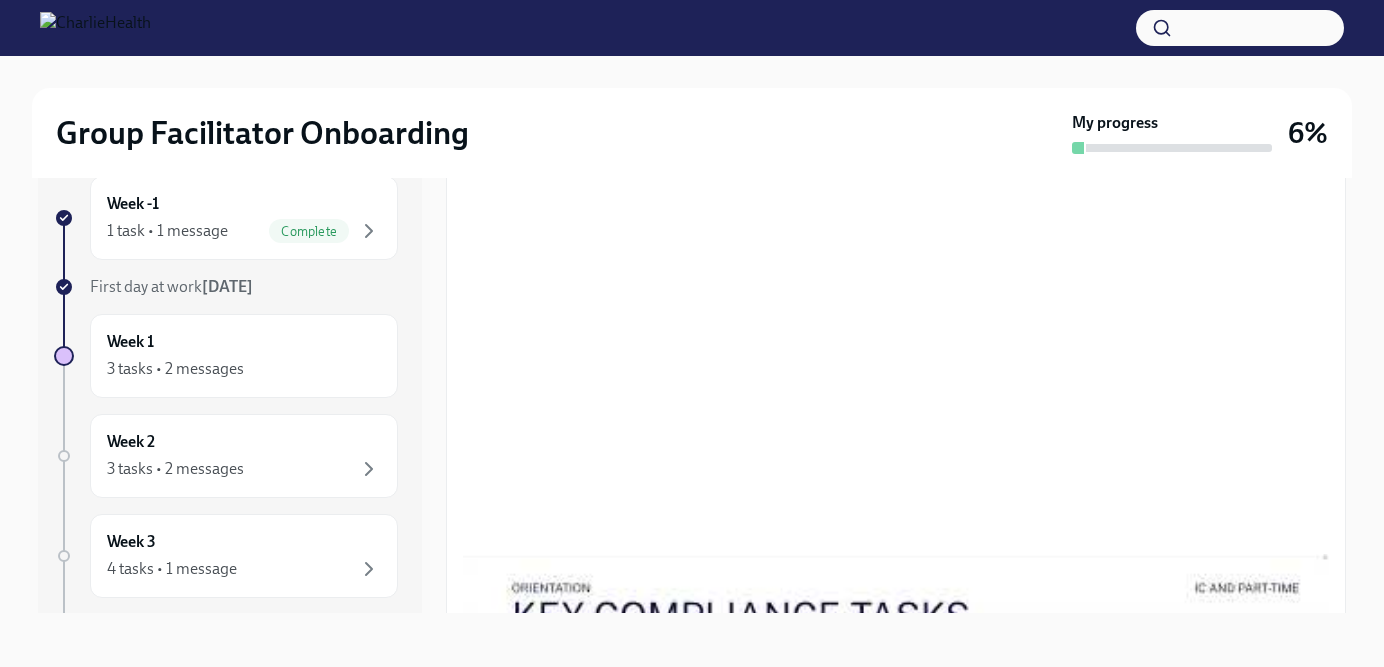scroll, scrollTop: 1160, scrollLeft: 0, axis: vertical 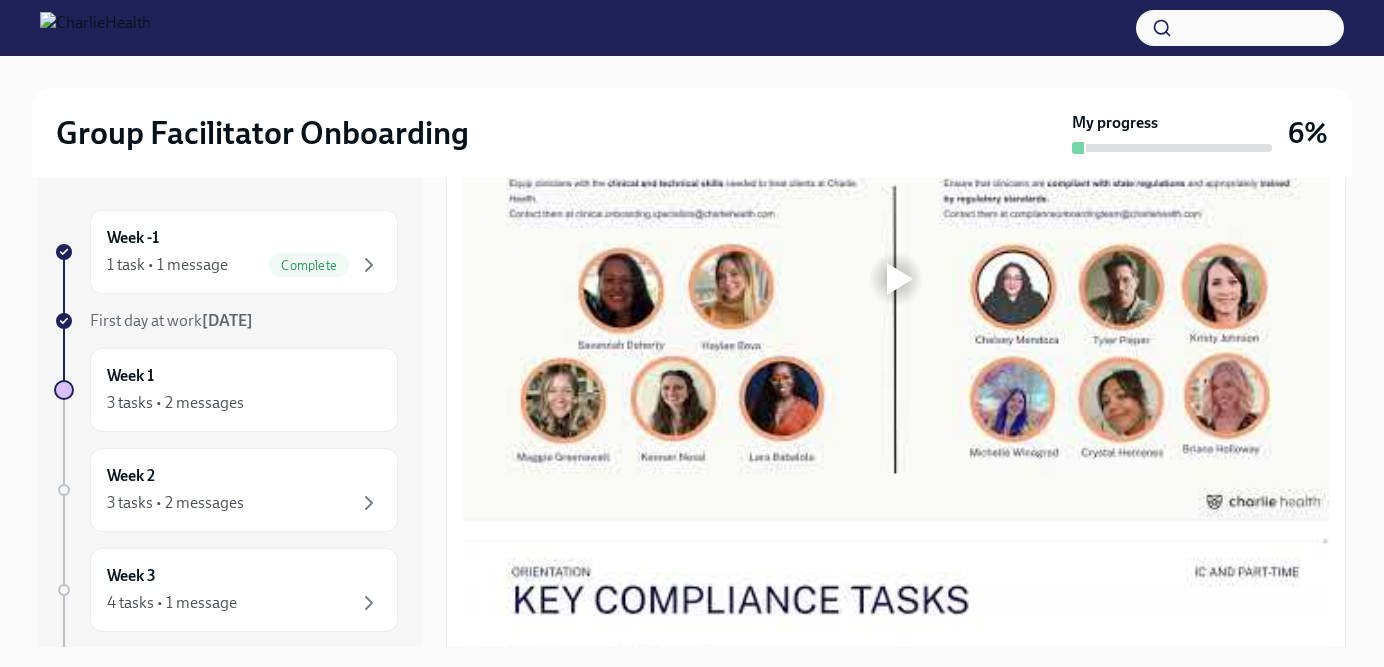 click at bounding box center [896, 279] 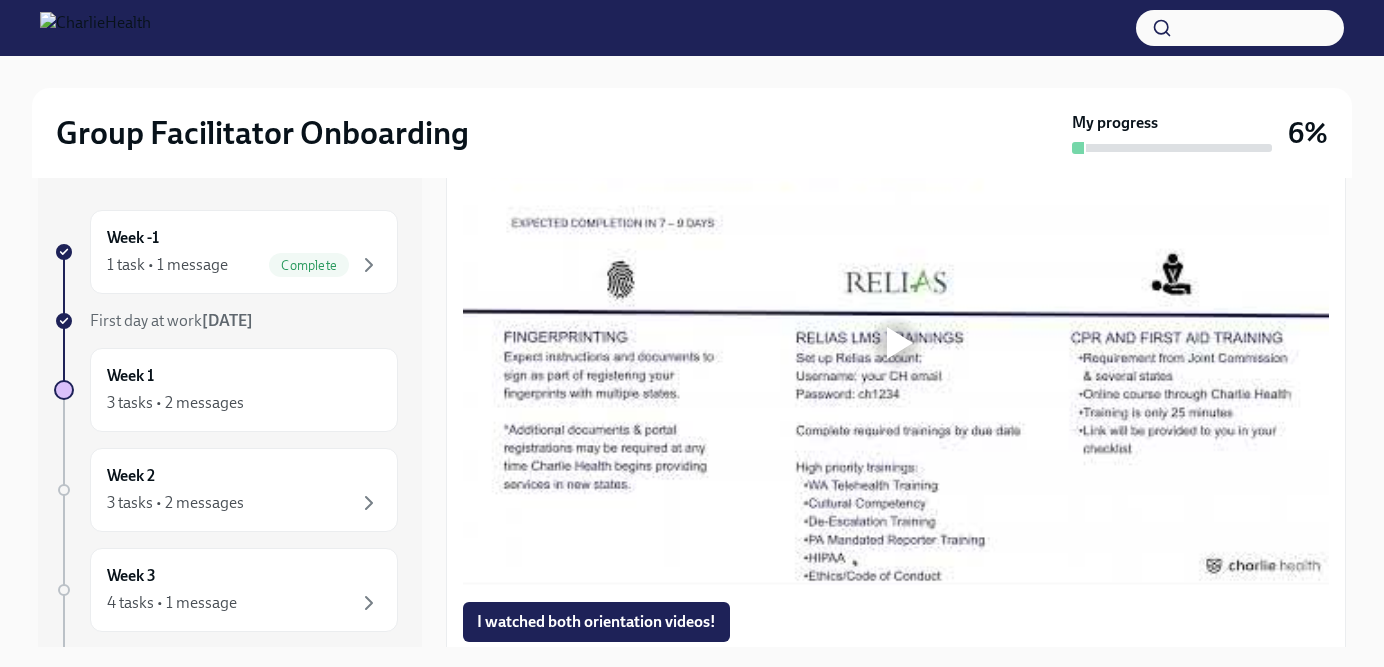 scroll, scrollTop: 1648, scrollLeft: 0, axis: vertical 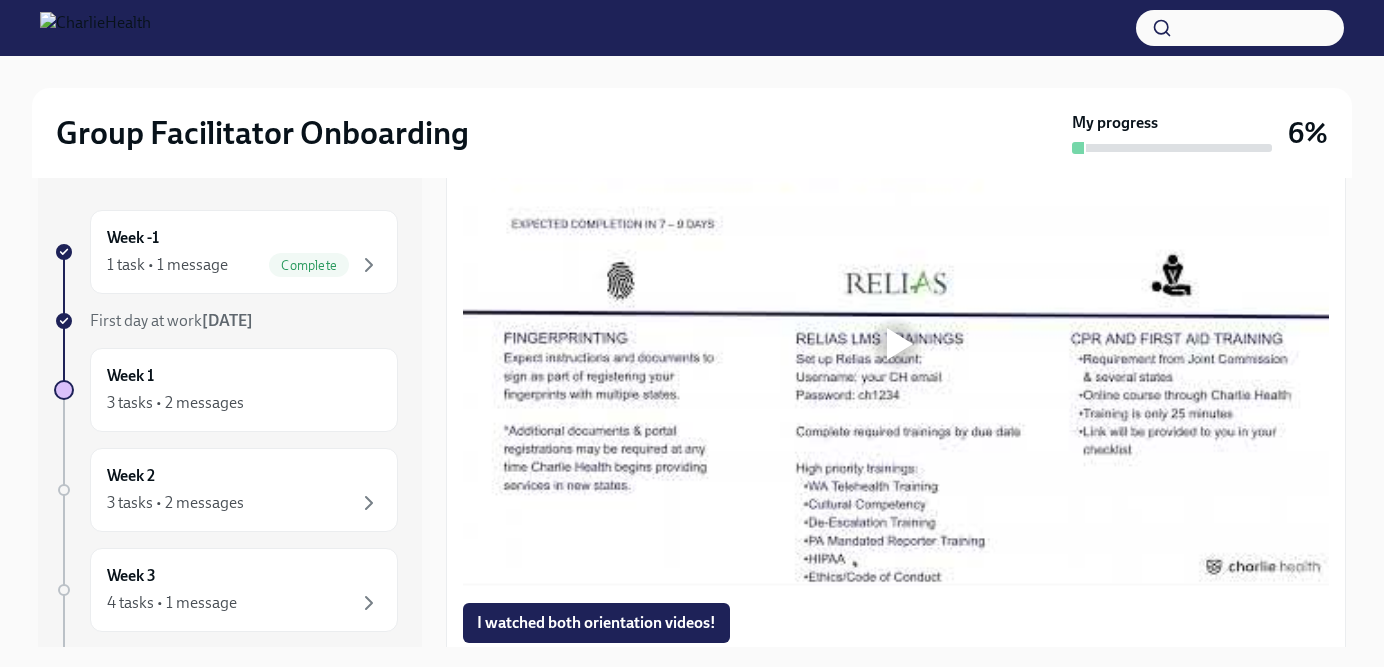 click at bounding box center [900, 344] 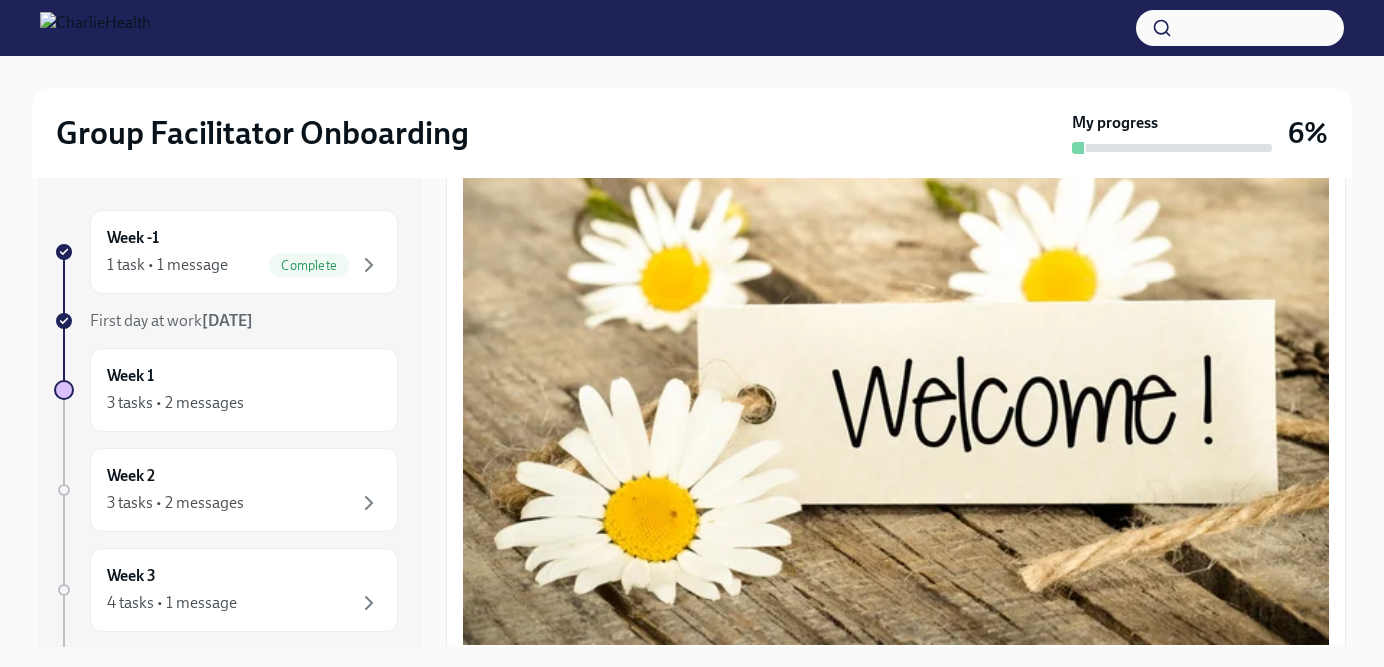 scroll, scrollTop: 0, scrollLeft: 0, axis: both 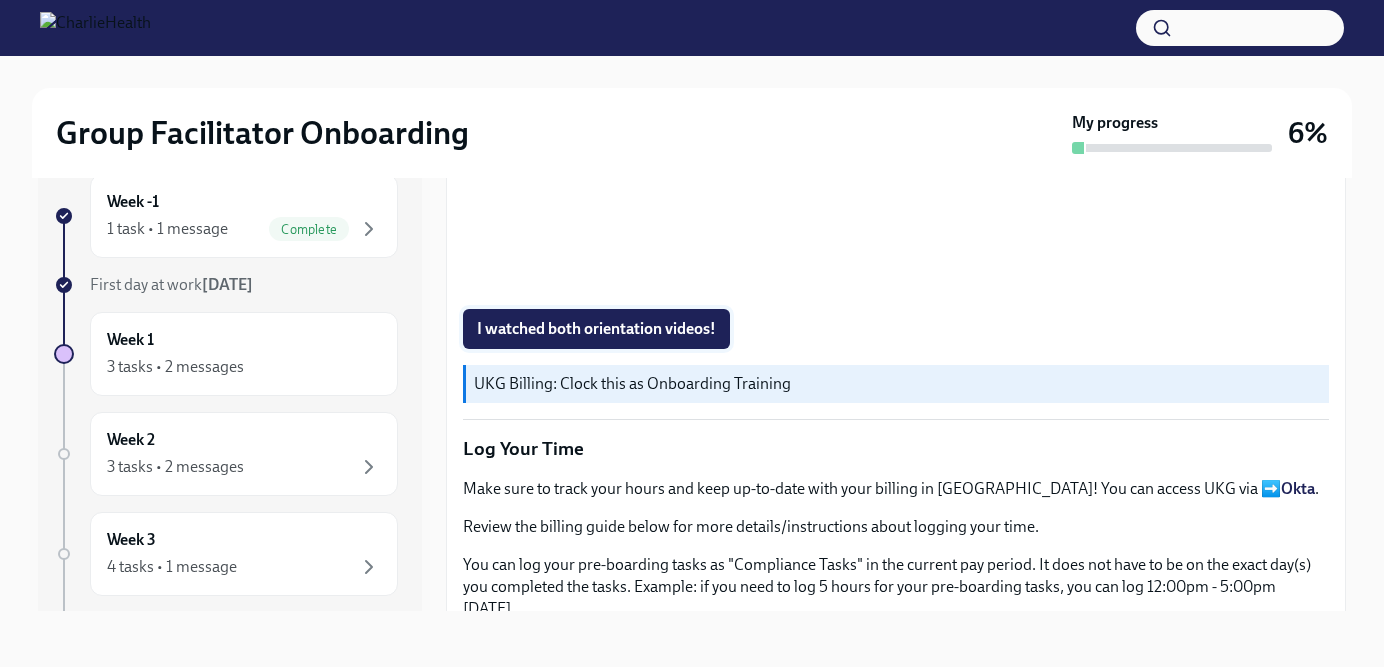 click on "I watched both orientation videos!" at bounding box center [596, 329] 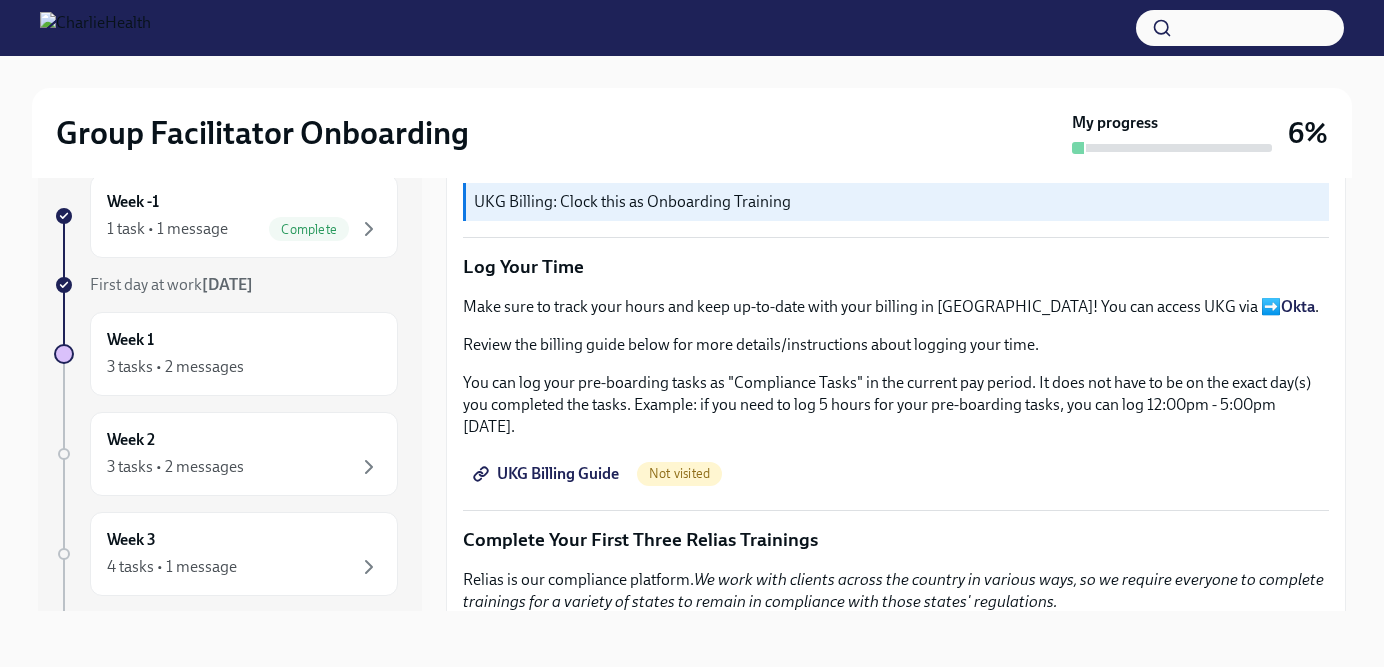 scroll, scrollTop: 2123, scrollLeft: 0, axis: vertical 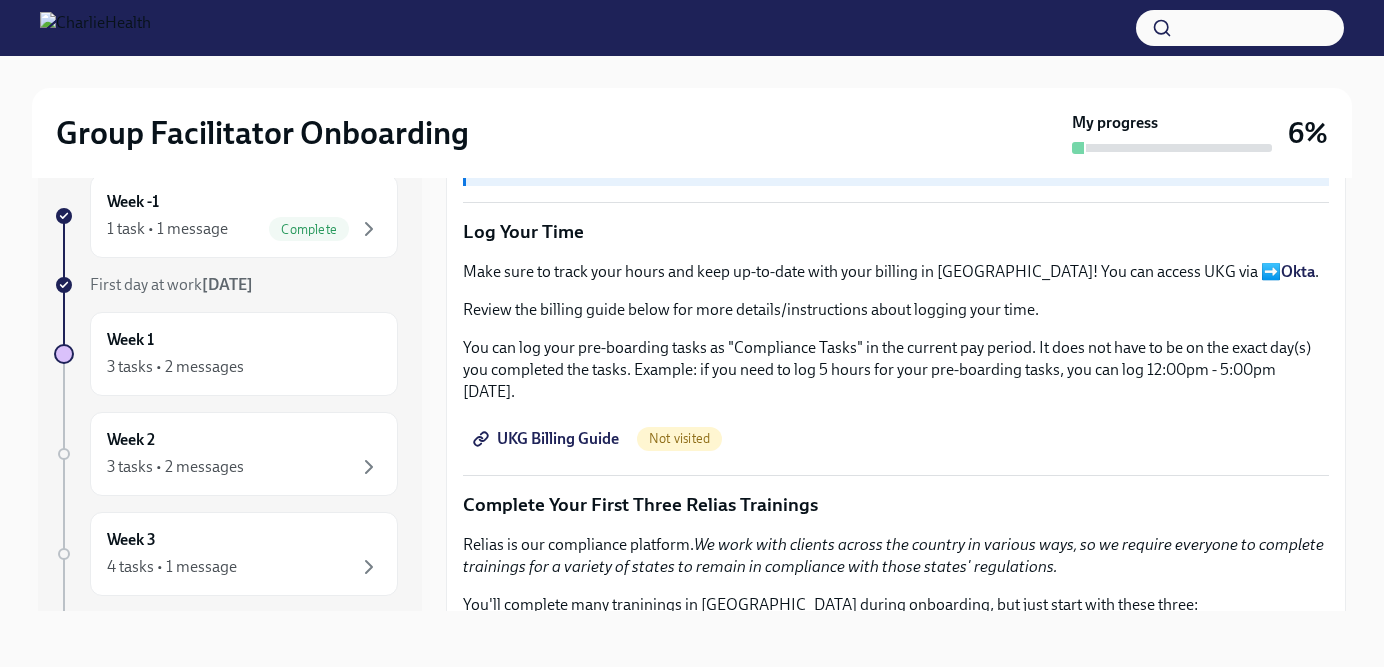 click on "UKG Billing Guide" at bounding box center [548, 439] 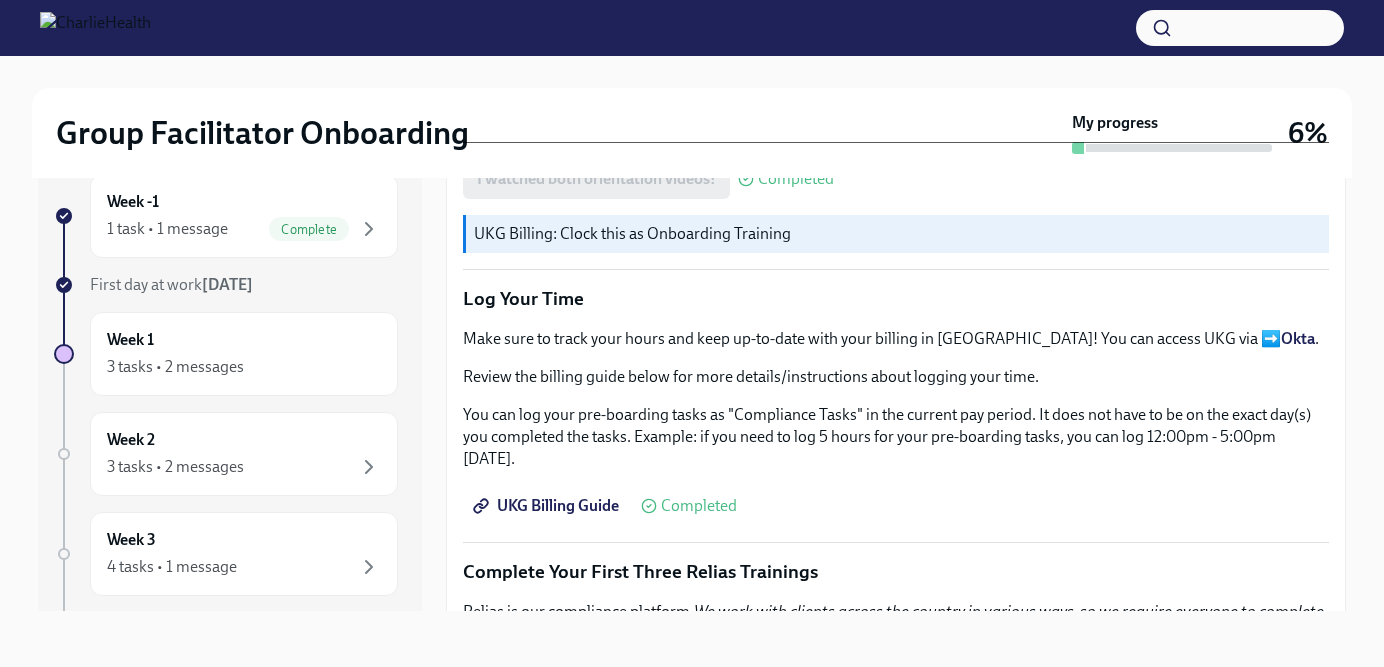 scroll, scrollTop: 2054, scrollLeft: 0, axis: vertical 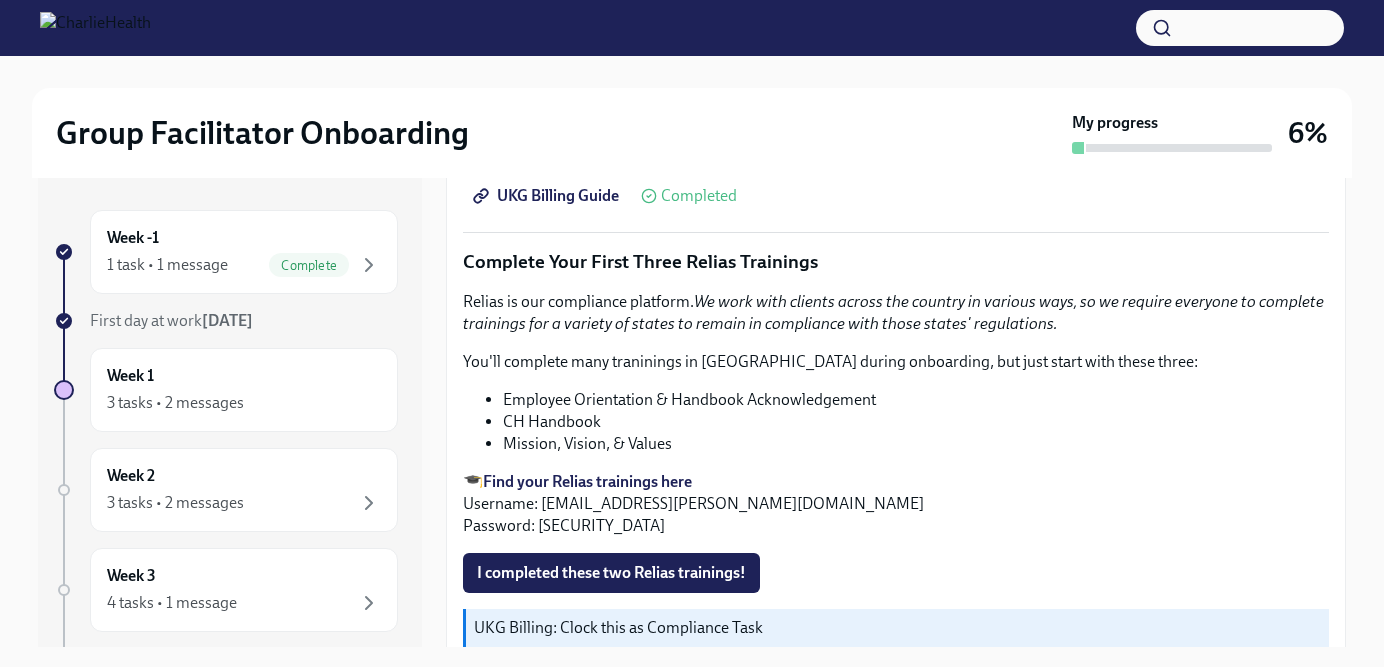 click on "Find your Relias trainings here" at bounding box center (587, 481) 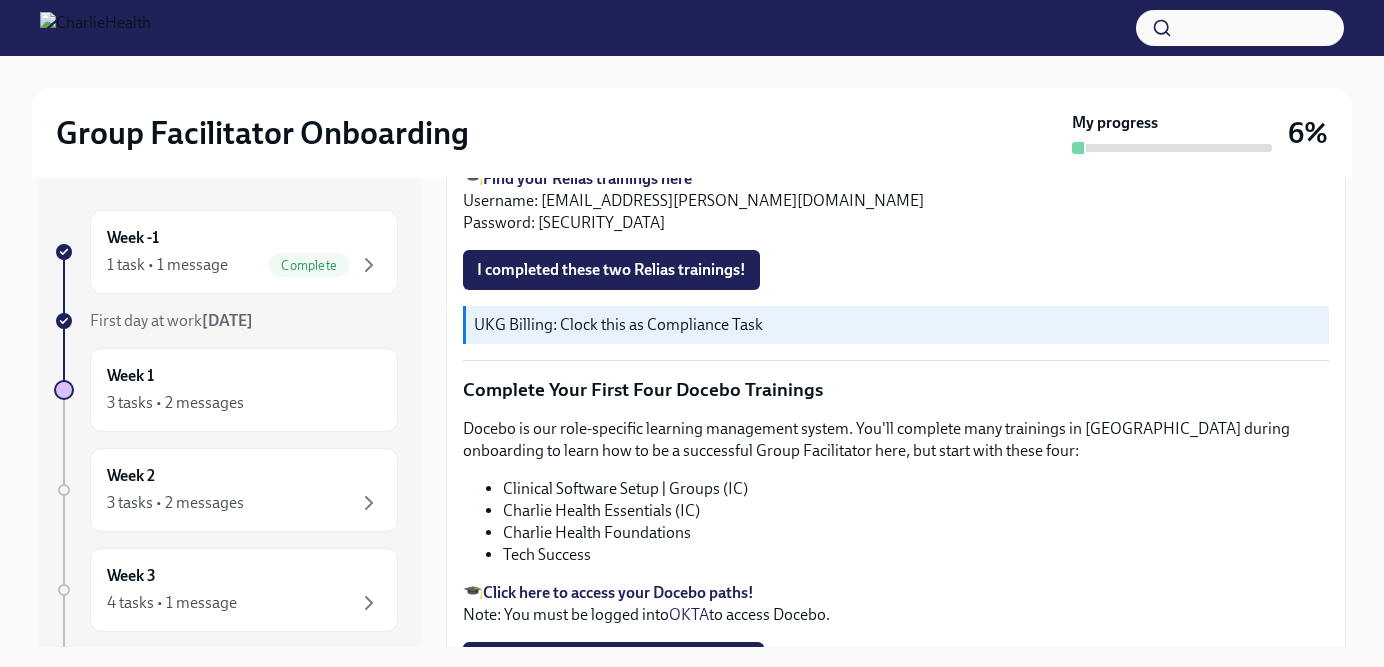 scroll, scrollTop: 2870, scrollLeft: 0, axis: vertical 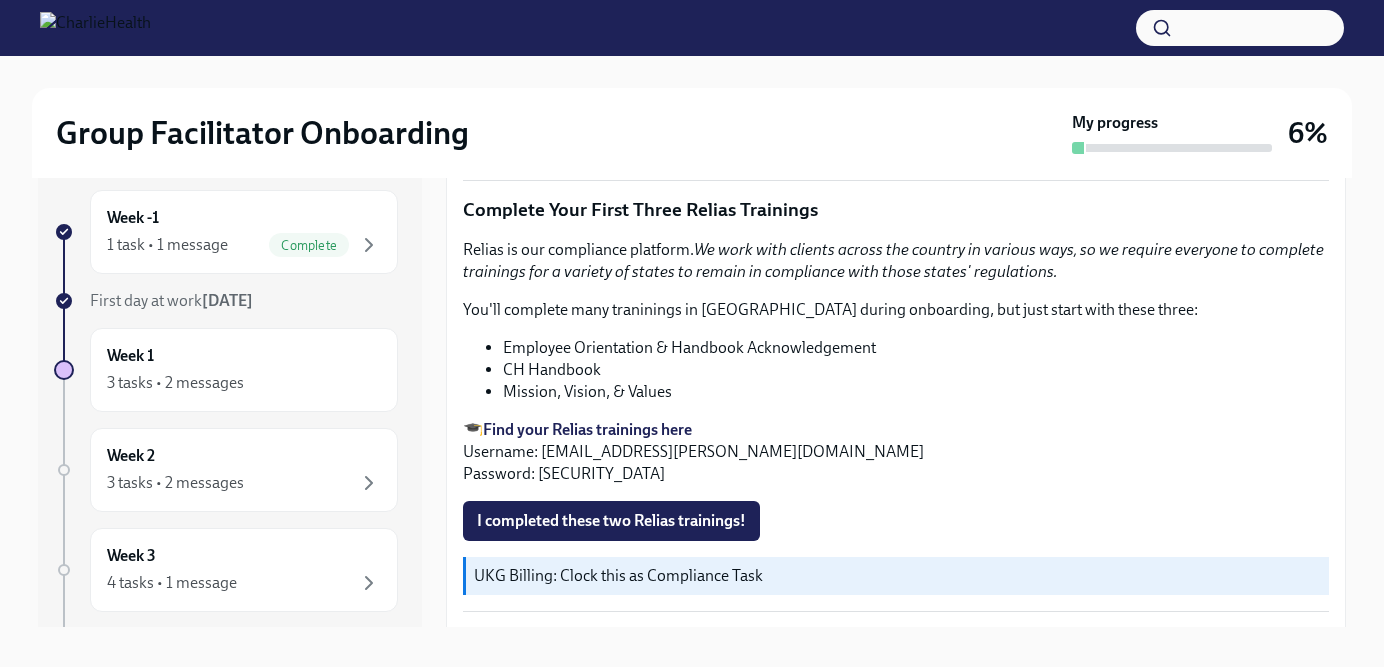 click on "🎓  Find your Relias trainings here
Username: [EMAIL_ADDRESS][PERSON_NAME][DOMAIN_NAME]
Password: [SECURITY_DATA]" at bounding box center (896, 452) 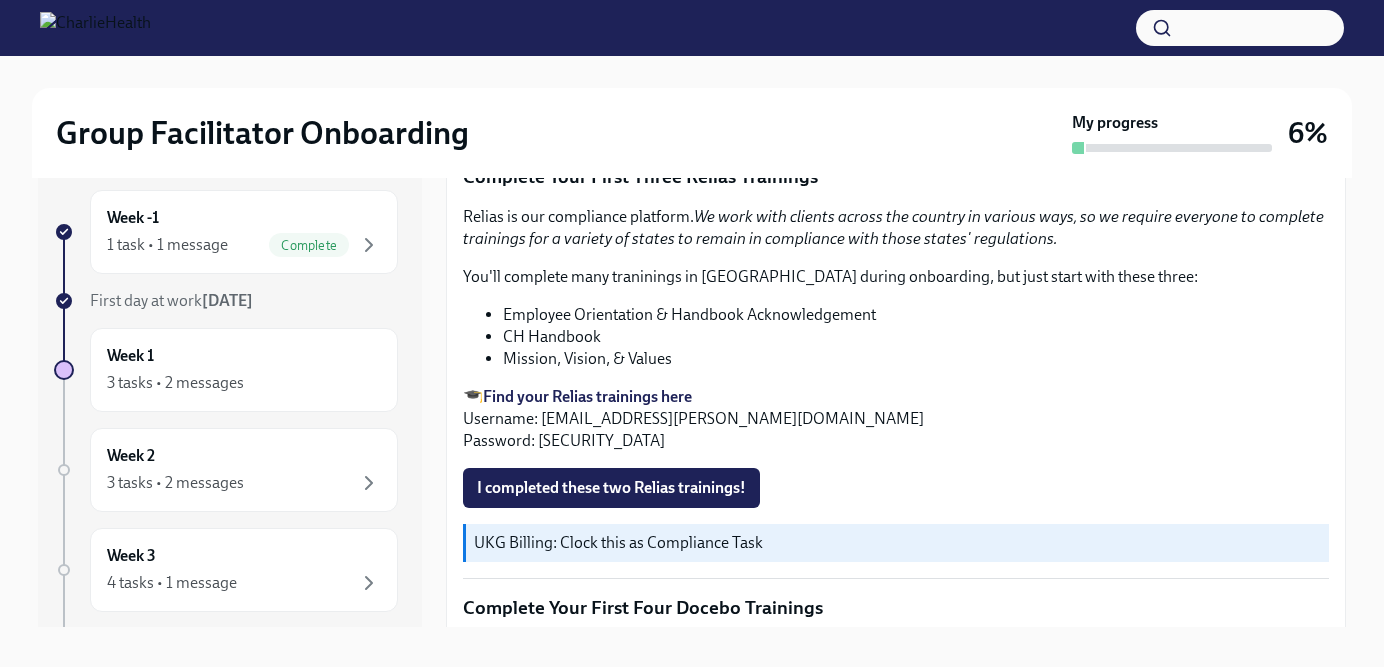 scroll, scrollTop: 2478, scrollLeft: 0, axis: vertical 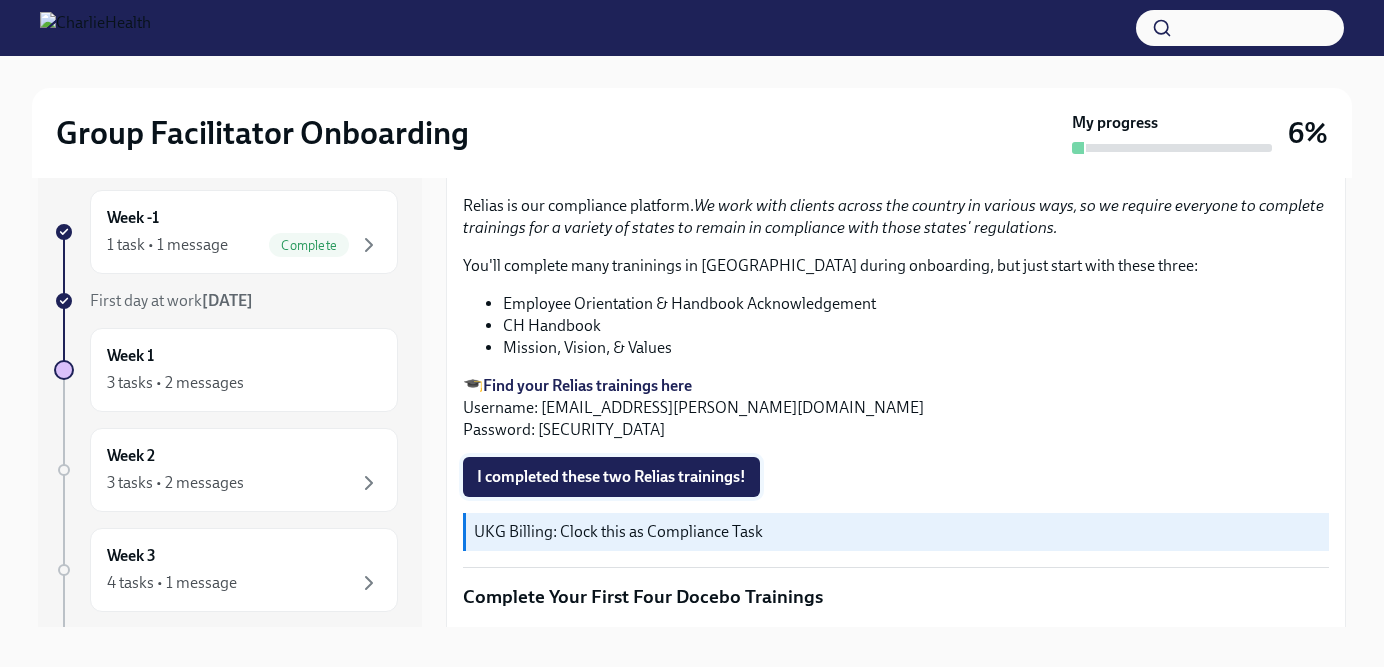 click on "I completed these two Relias trainings!" at bounding box center (611, 477) 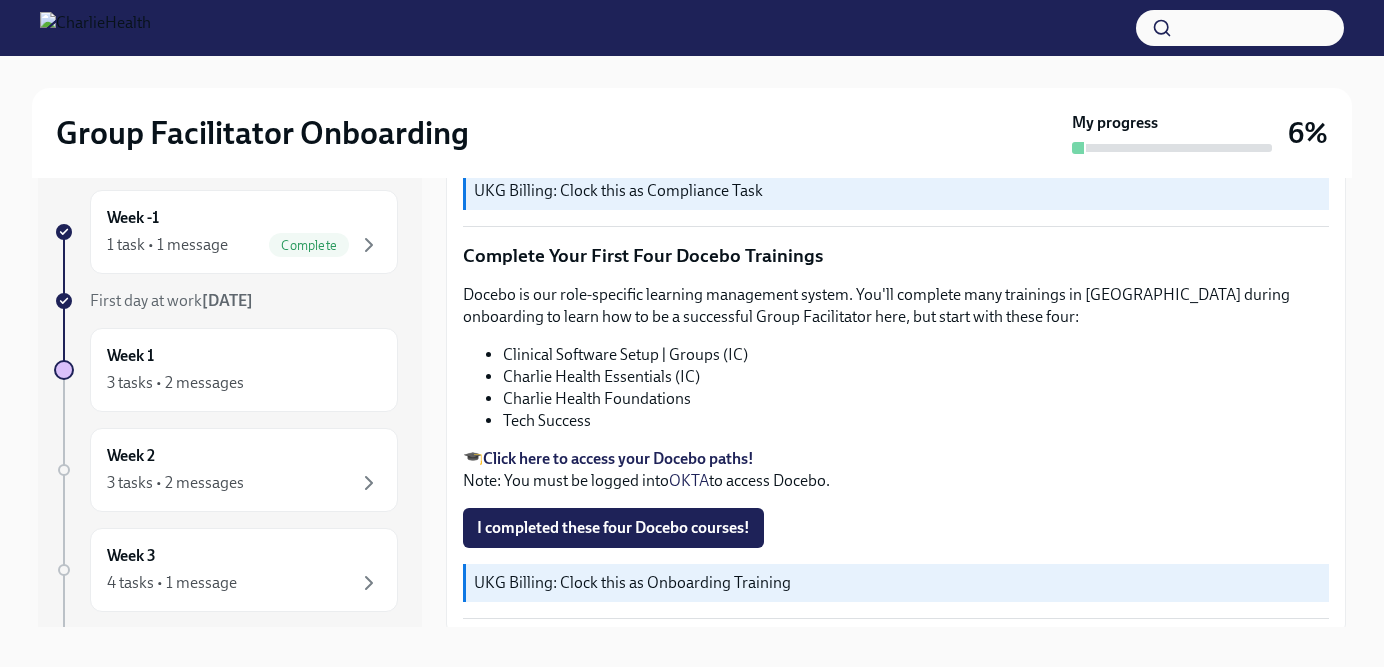 scroll, scrollTop: 2820, scrollLeft: 0, axis: vertical 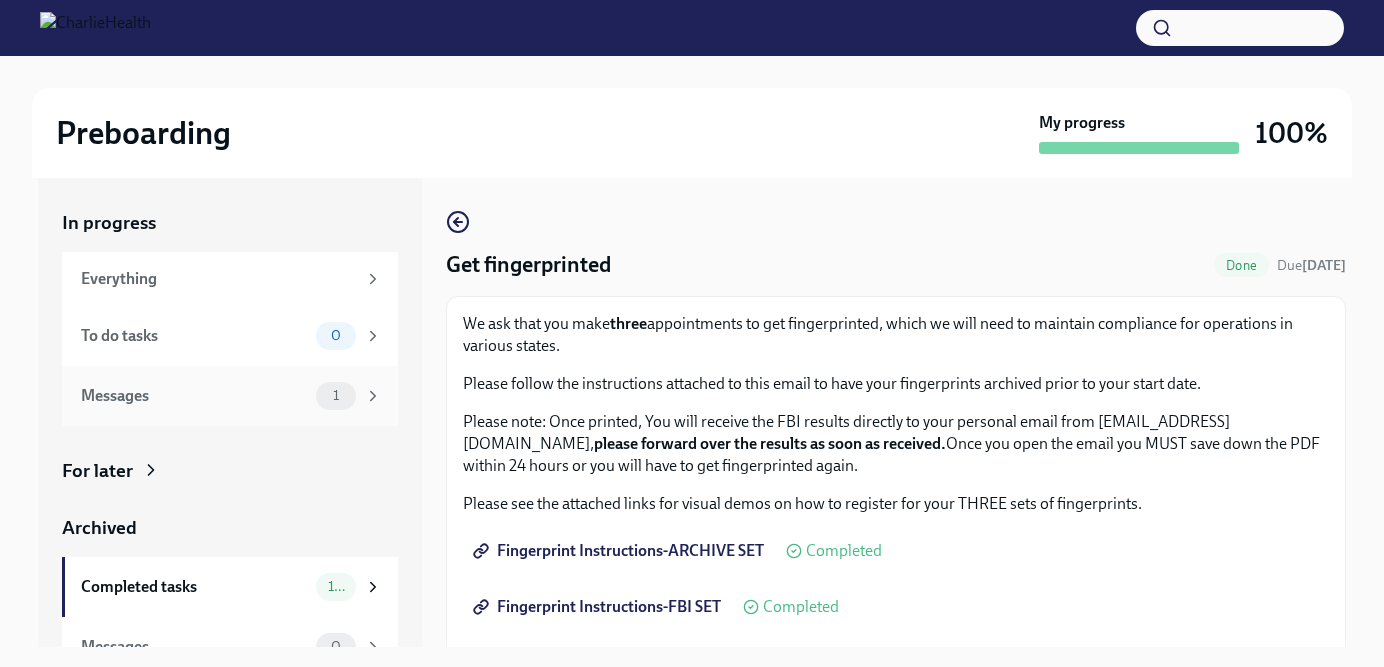 click on "Messages" at bounding box center (194, 396) 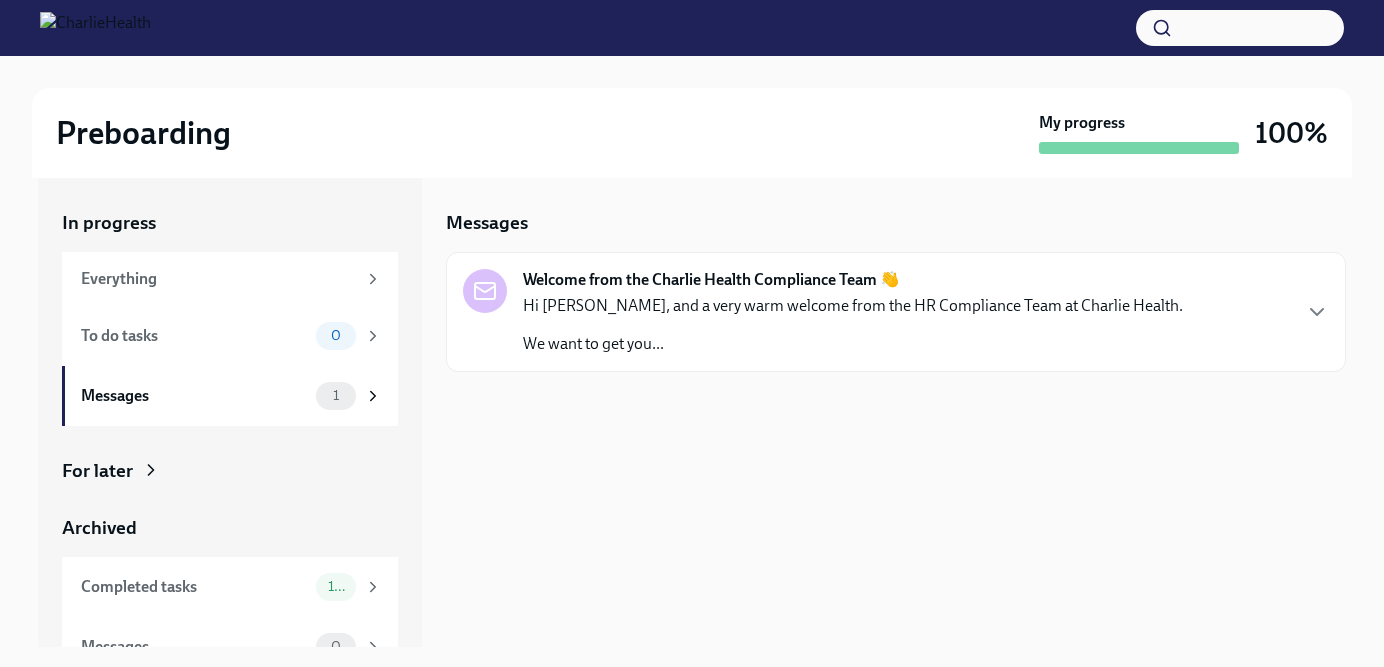 click on "We want to get you..." at bounding box center (853, 344) 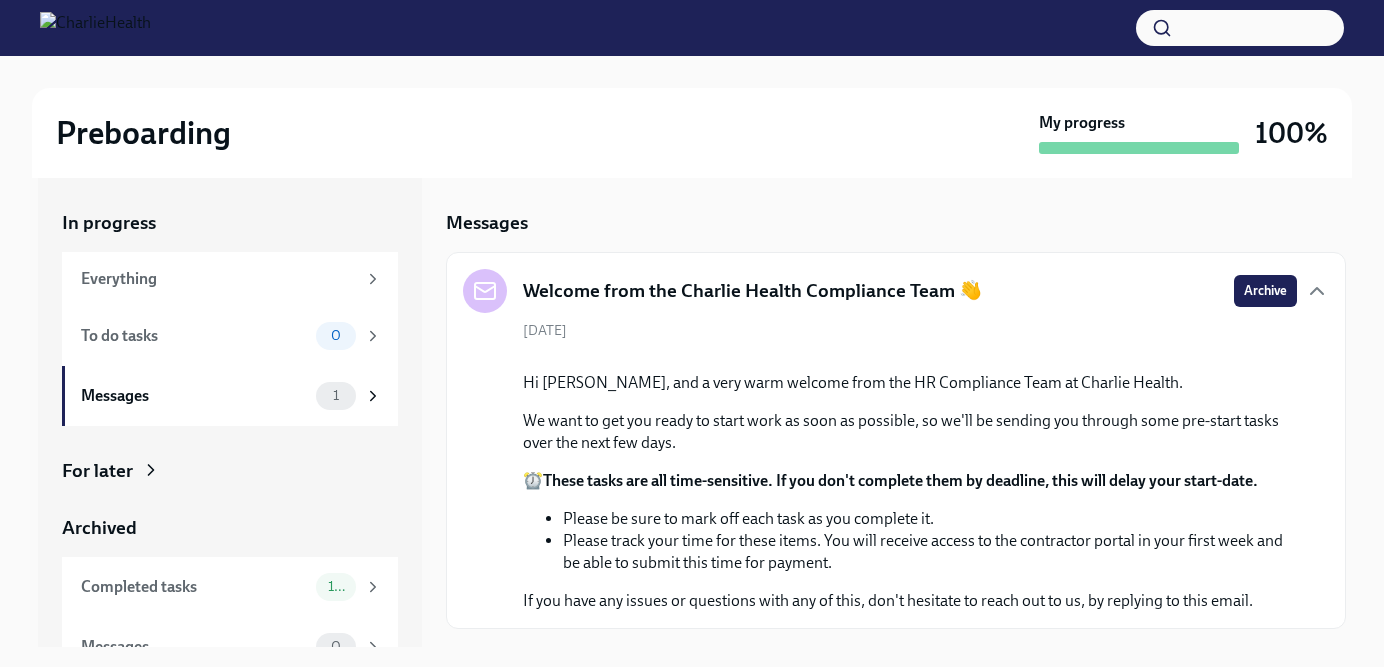 scroll, scrollTop: 116, scrollLeft: 0, axis: vertical 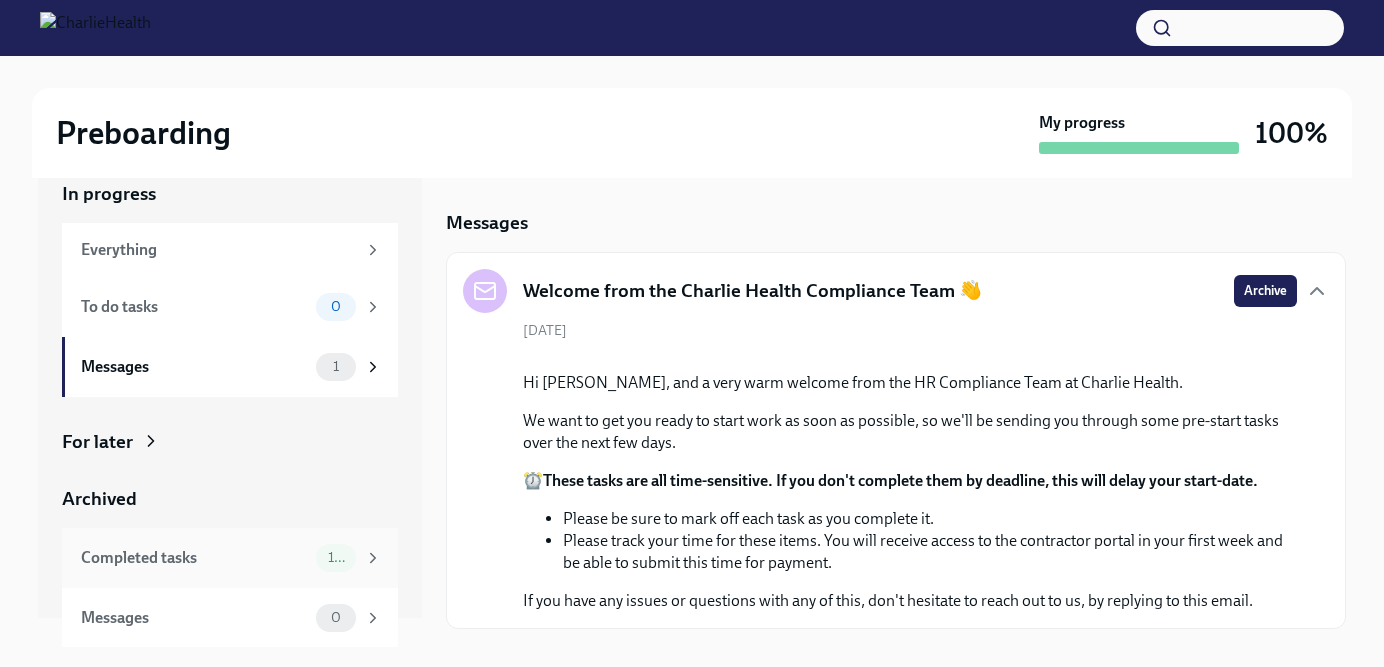click on "Completed tasks" at bounding box center [194, 558] 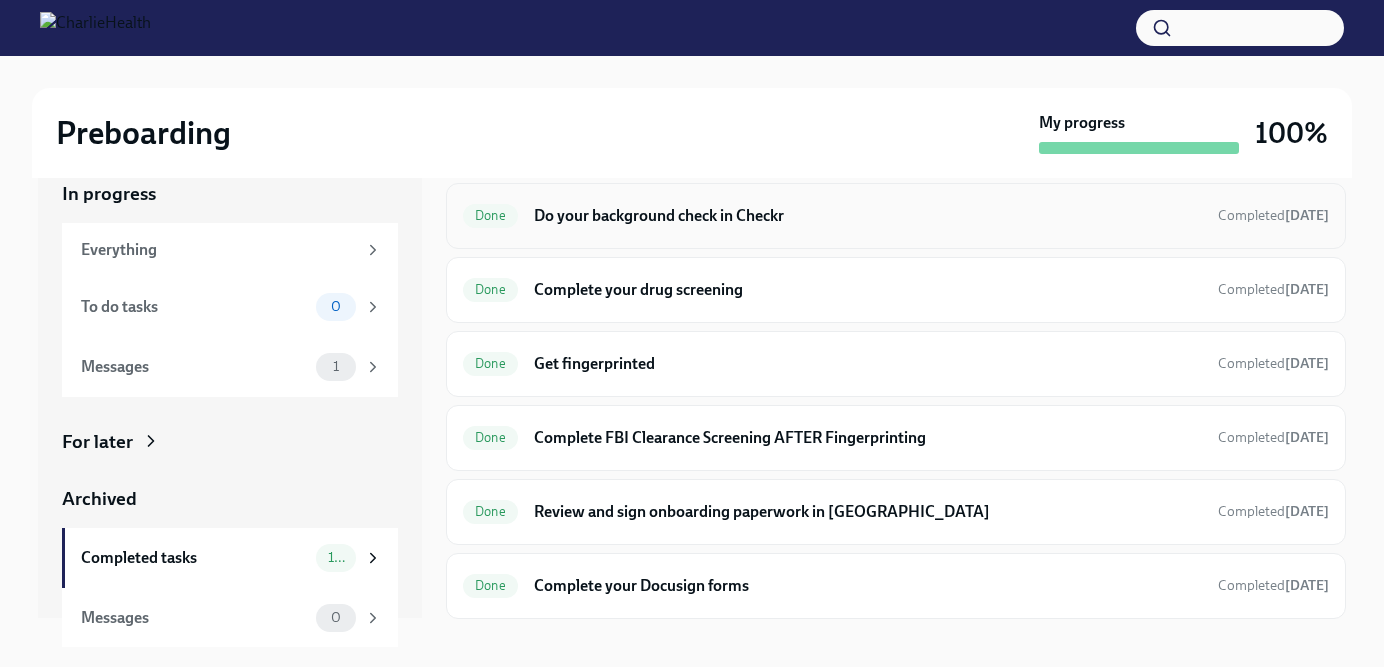 scroll, scrollTop: 384, scrollLeft: 0, axis: vertical 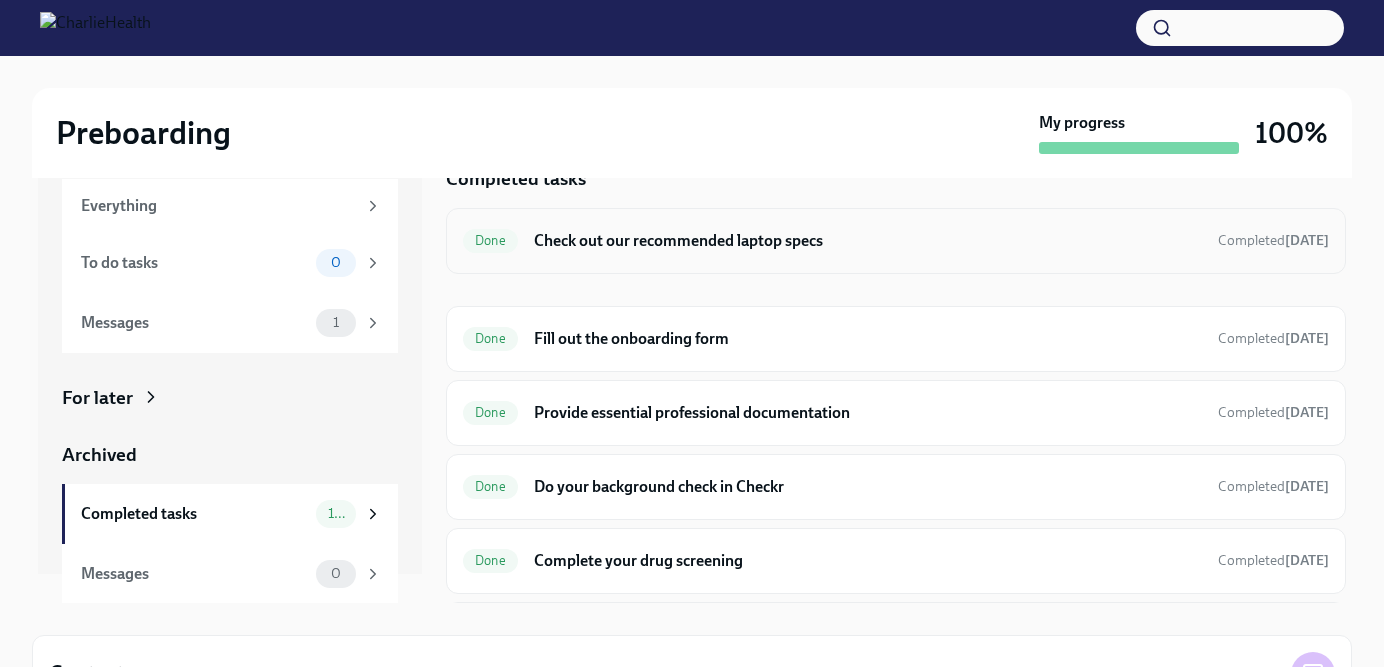 click on "Check out our recommended laptop specs" at bounding box center (868, 241) 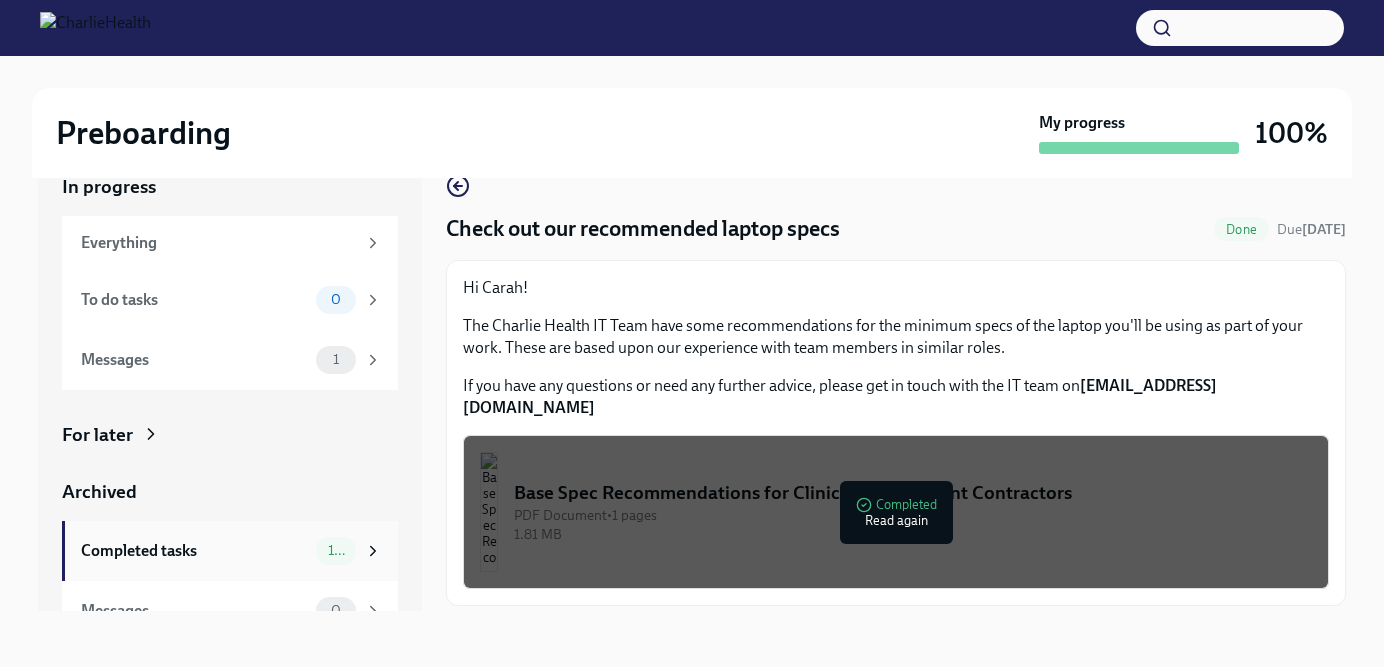 click on "Completed tasks" at bounding box center [194, 551] 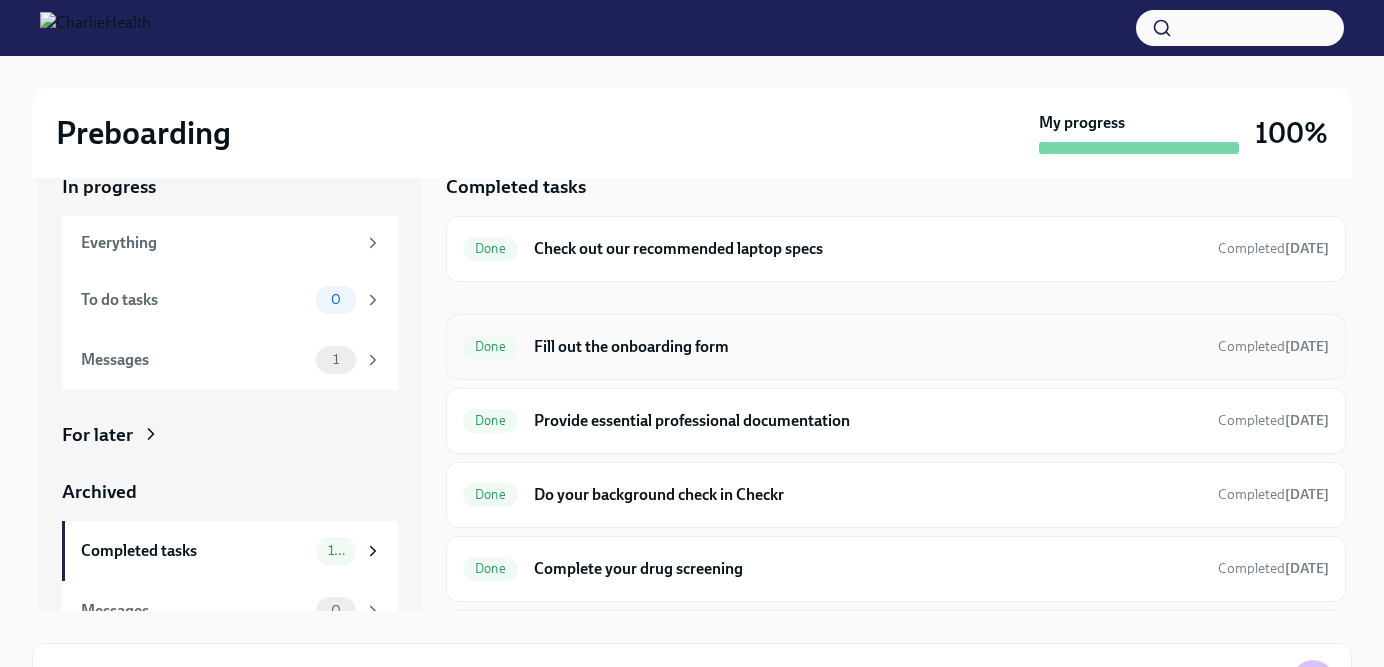 click on "Done Fill out the onboarding form Completed  13 days ago" at bounding box center [896, 347] 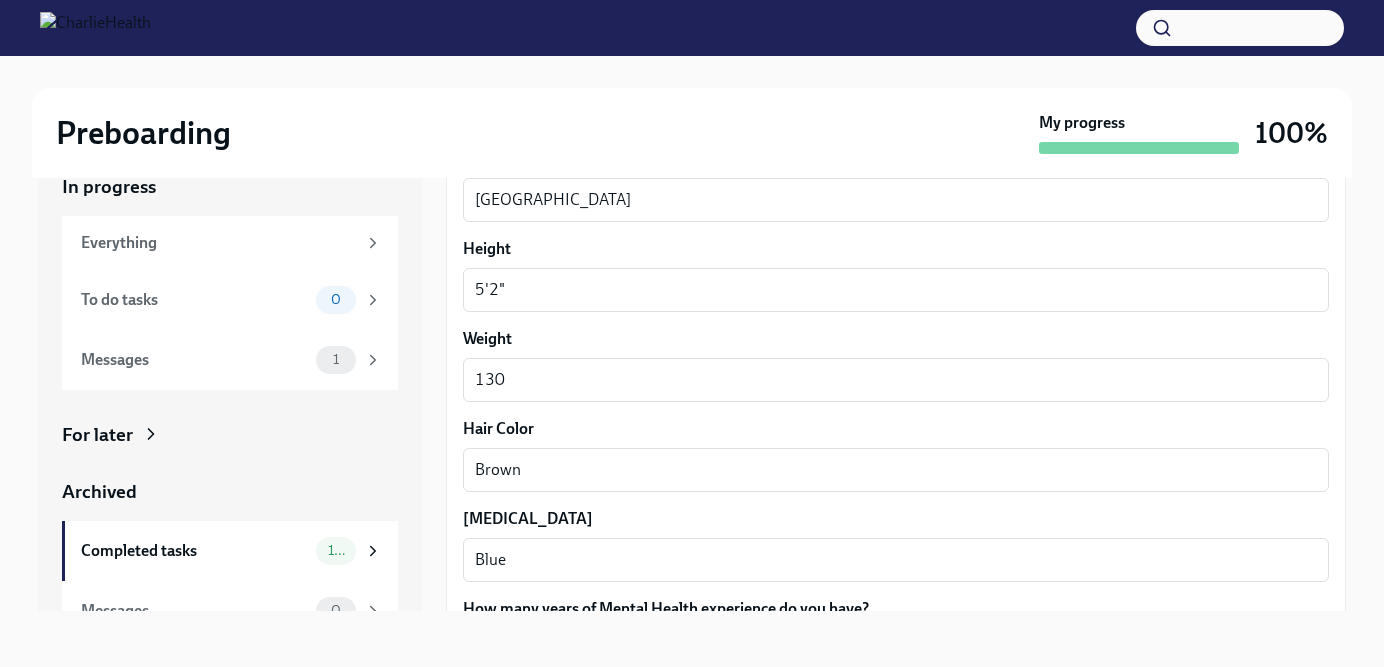 scroll, scrollTop: 1812, scrollLeft: 0, axis: vertical 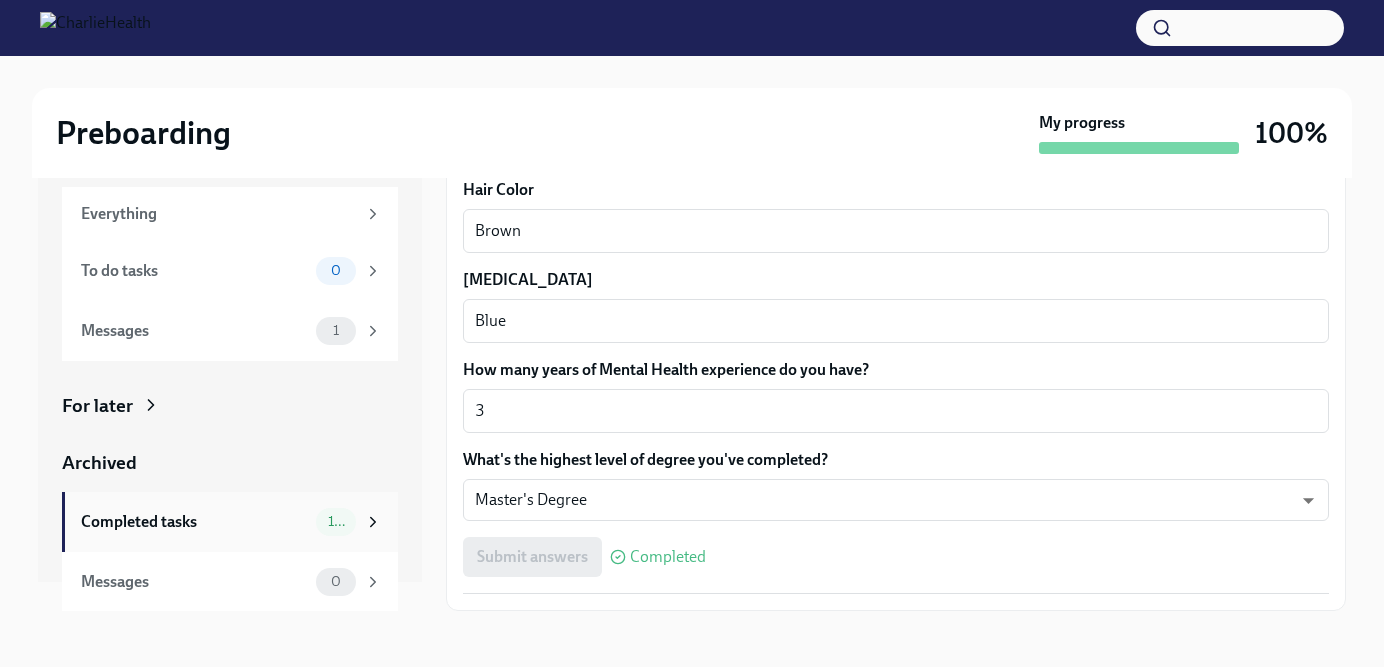 click on "Completed tasks" at bounding box center [194, 522] 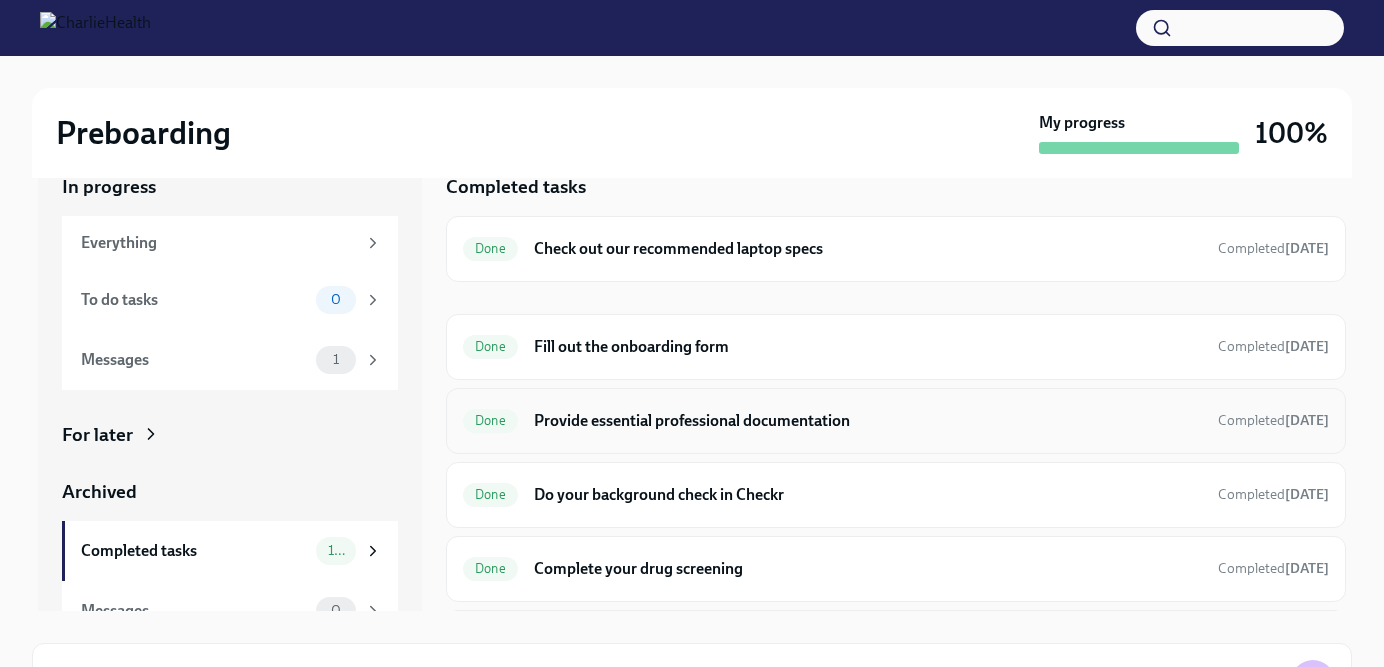 click on "Provide essential professional documentation" at bounding box center [868, 421] 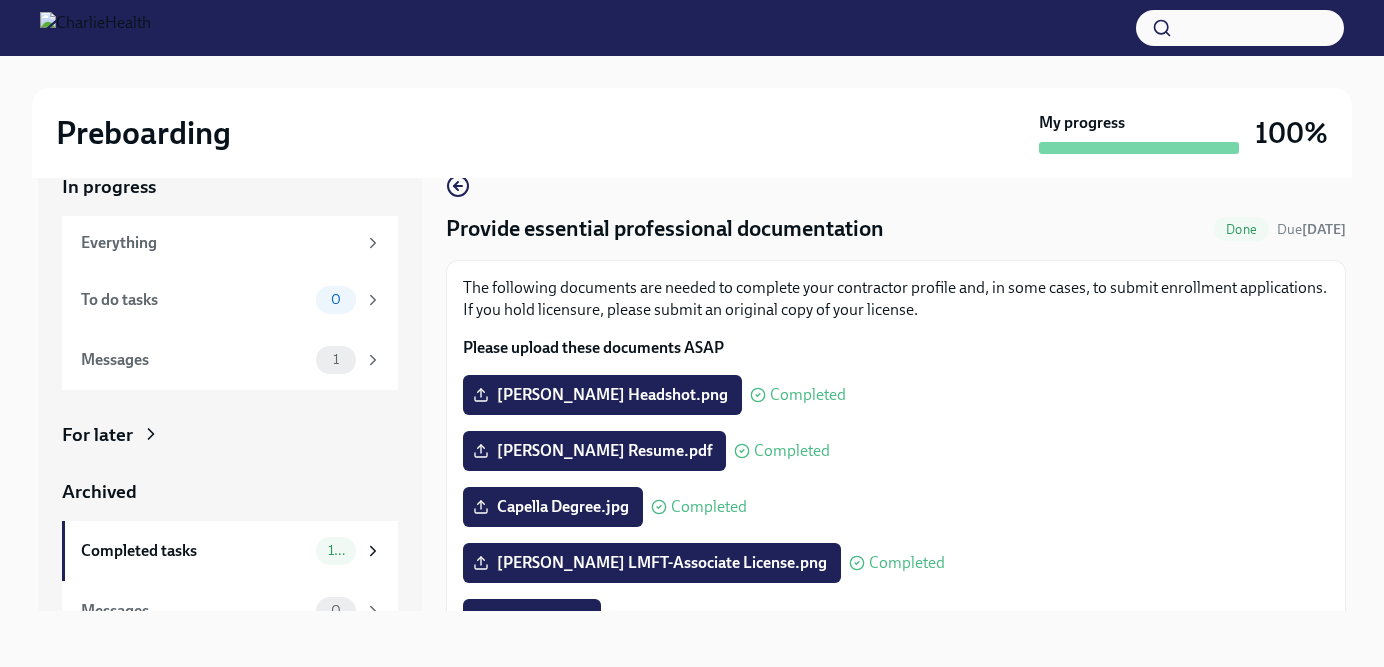 scroll, scrollTop: 370, scrollLeft: 0, axis: vertical 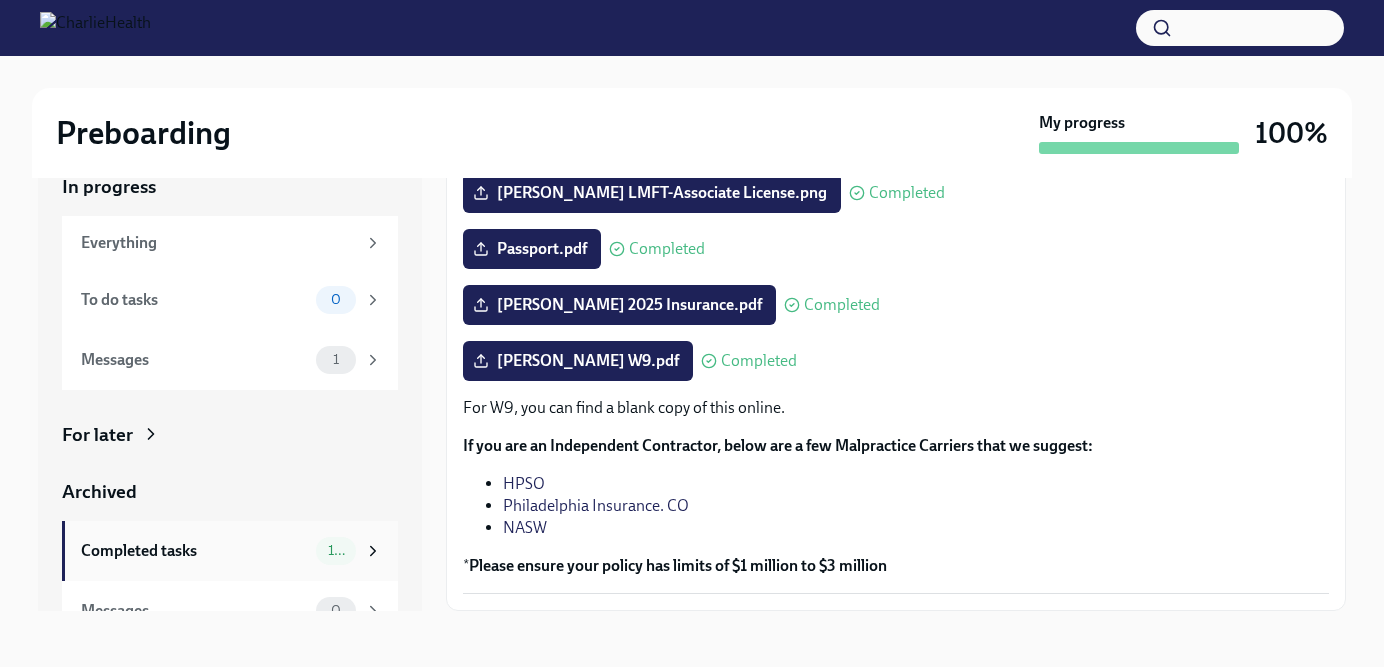 click on "Completed tasks" at bounding box center (194, 551) 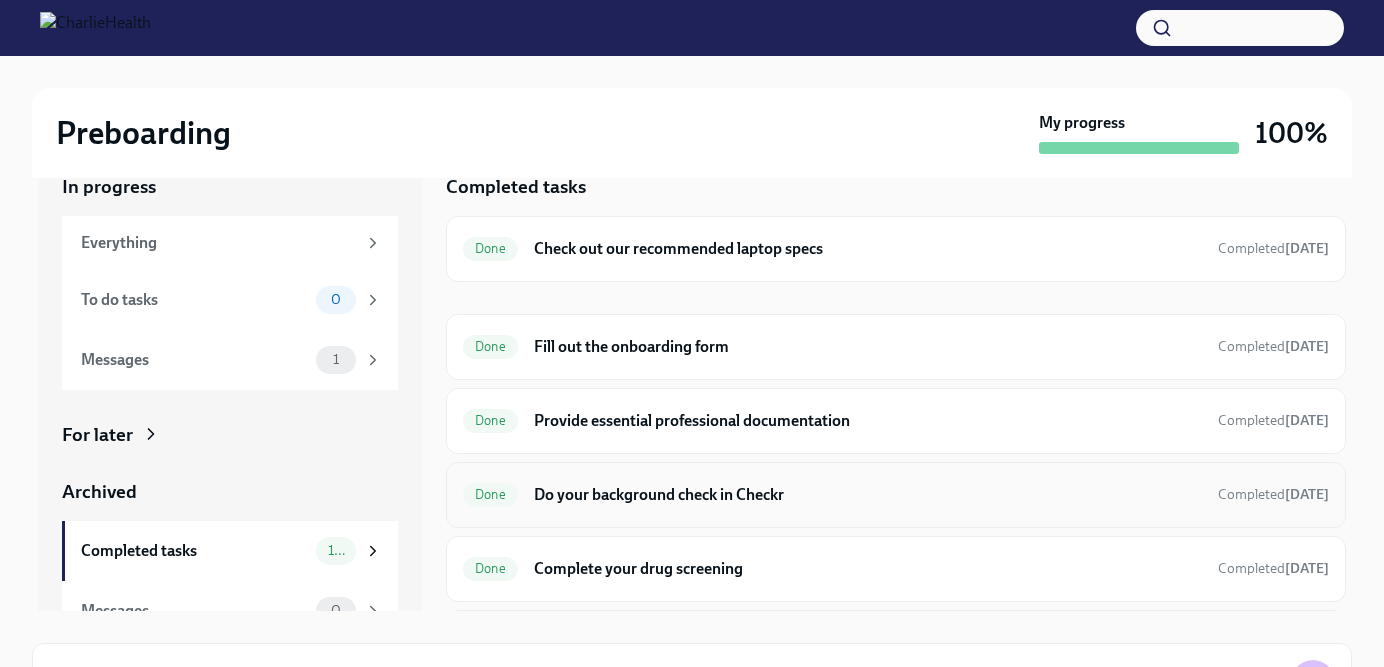 scroll, scrollTop: 78, scrollLeft: 0, axis: vertical 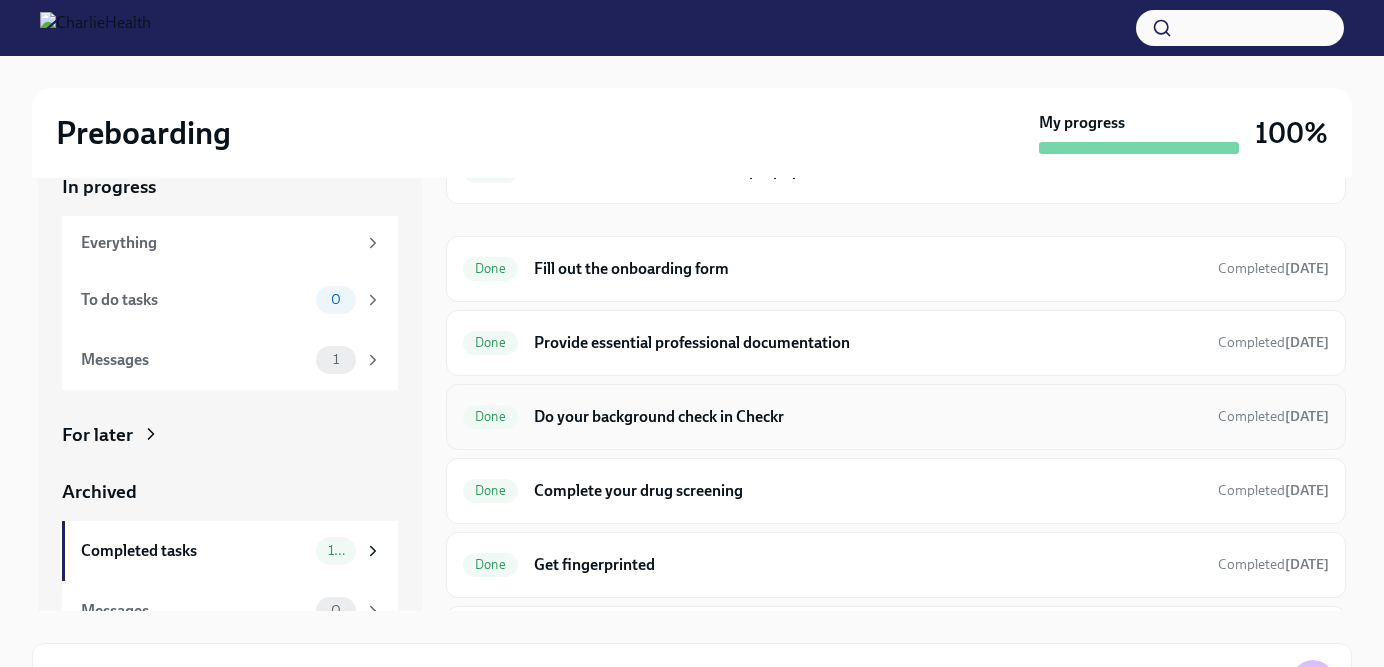 click on "Done Do your background check in Checkr Completed  13 days ago" at bounding box center [896, 417] 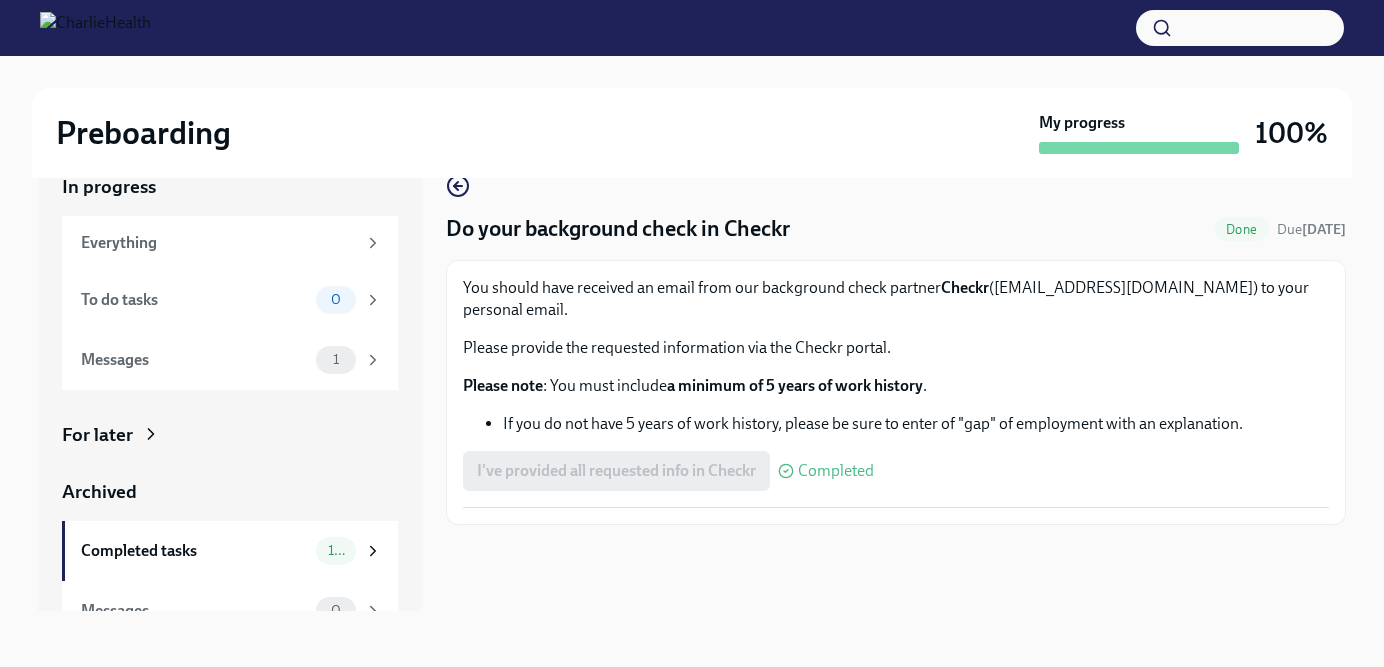 scroll, scrollTop: 30, scrollLeft: 0, axis: vertical 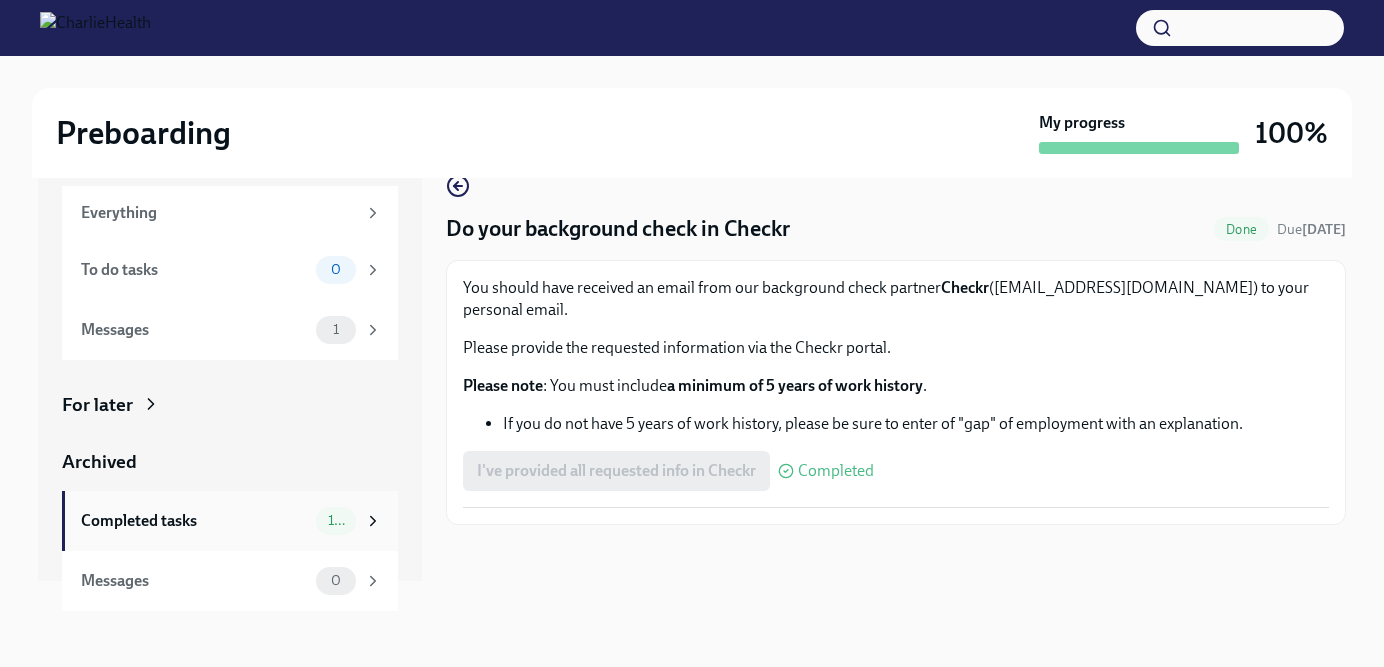 click on "Completed tasks 10" at bounding box center [231, 521] 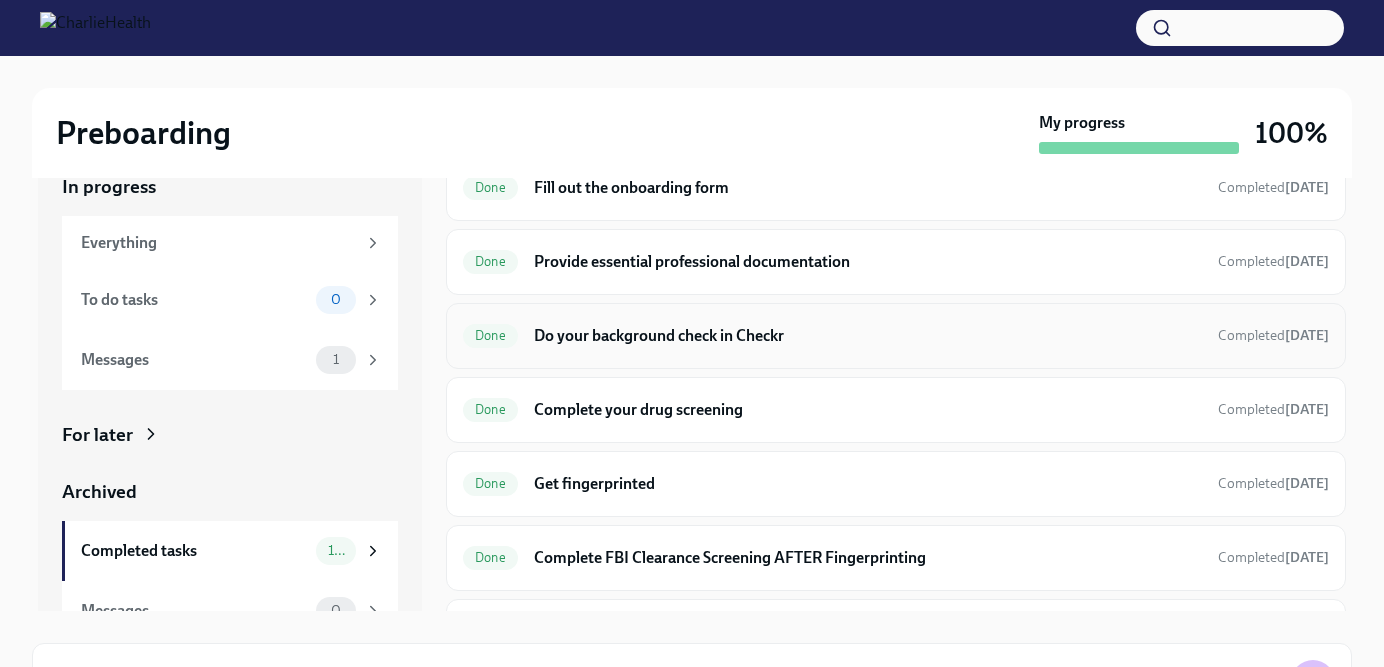 scroll, scrollTop: 168, scrollLeft: 0, axis: vertical 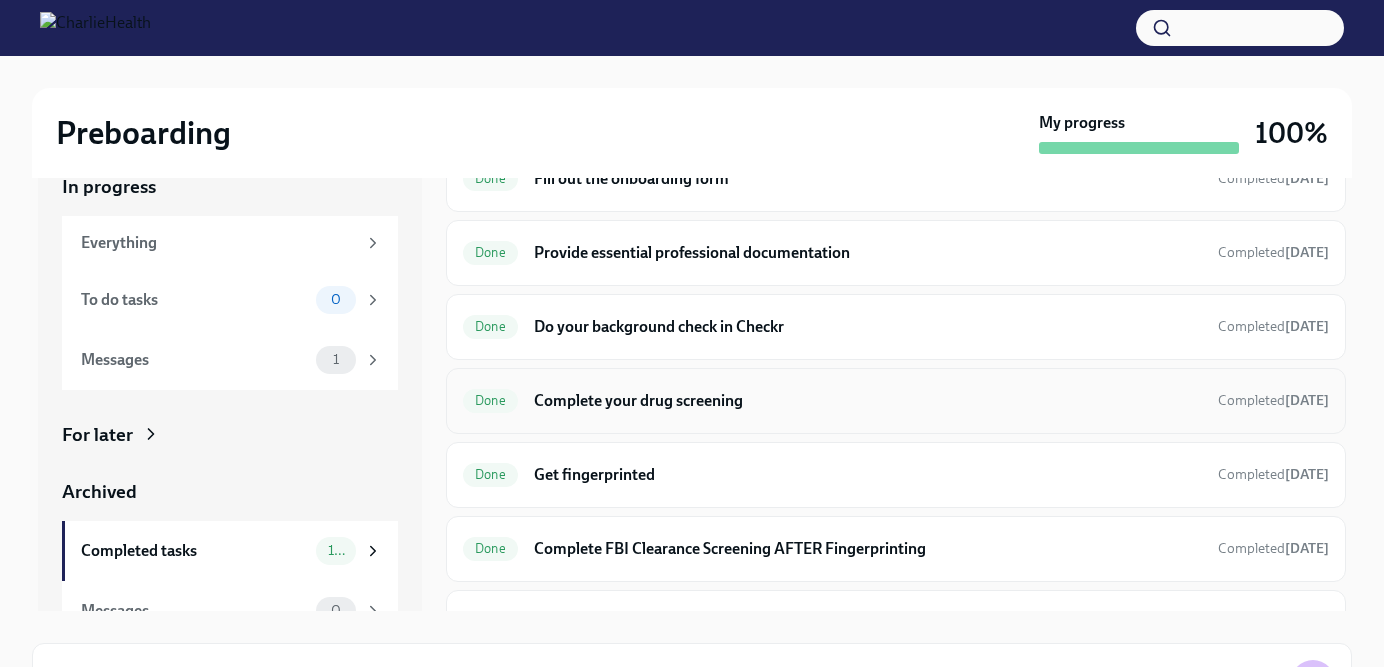 click on "Complete your drug screening" at bounding box center (868, 401) 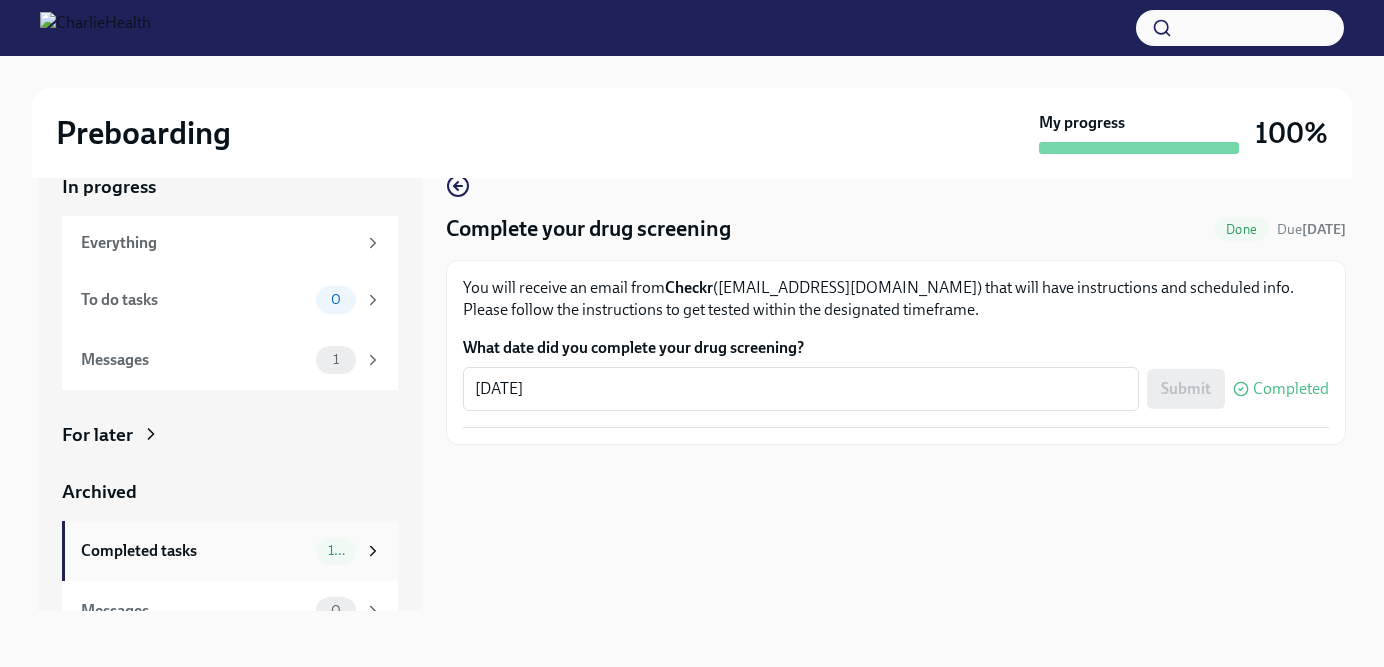 click on "Completed tasks" at bounding box center (194, 551) 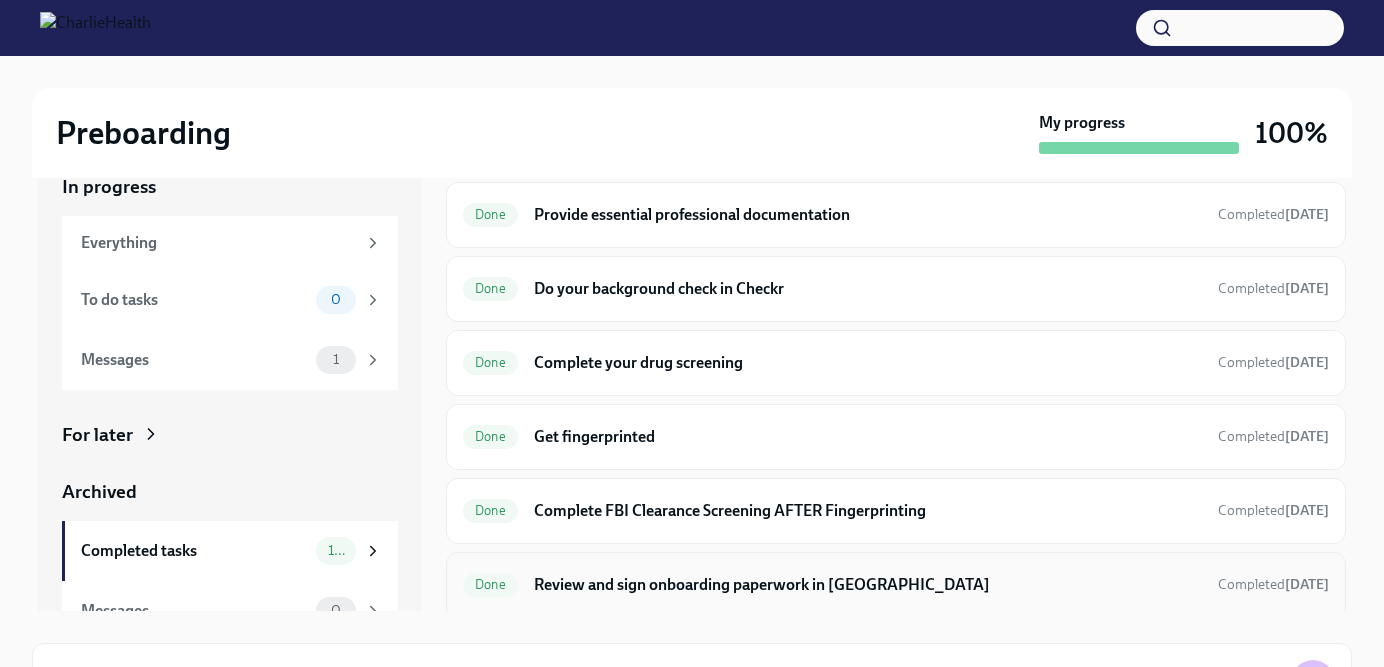 scroll, scrollTop: 0, scrollLeft: 0, axis: both 